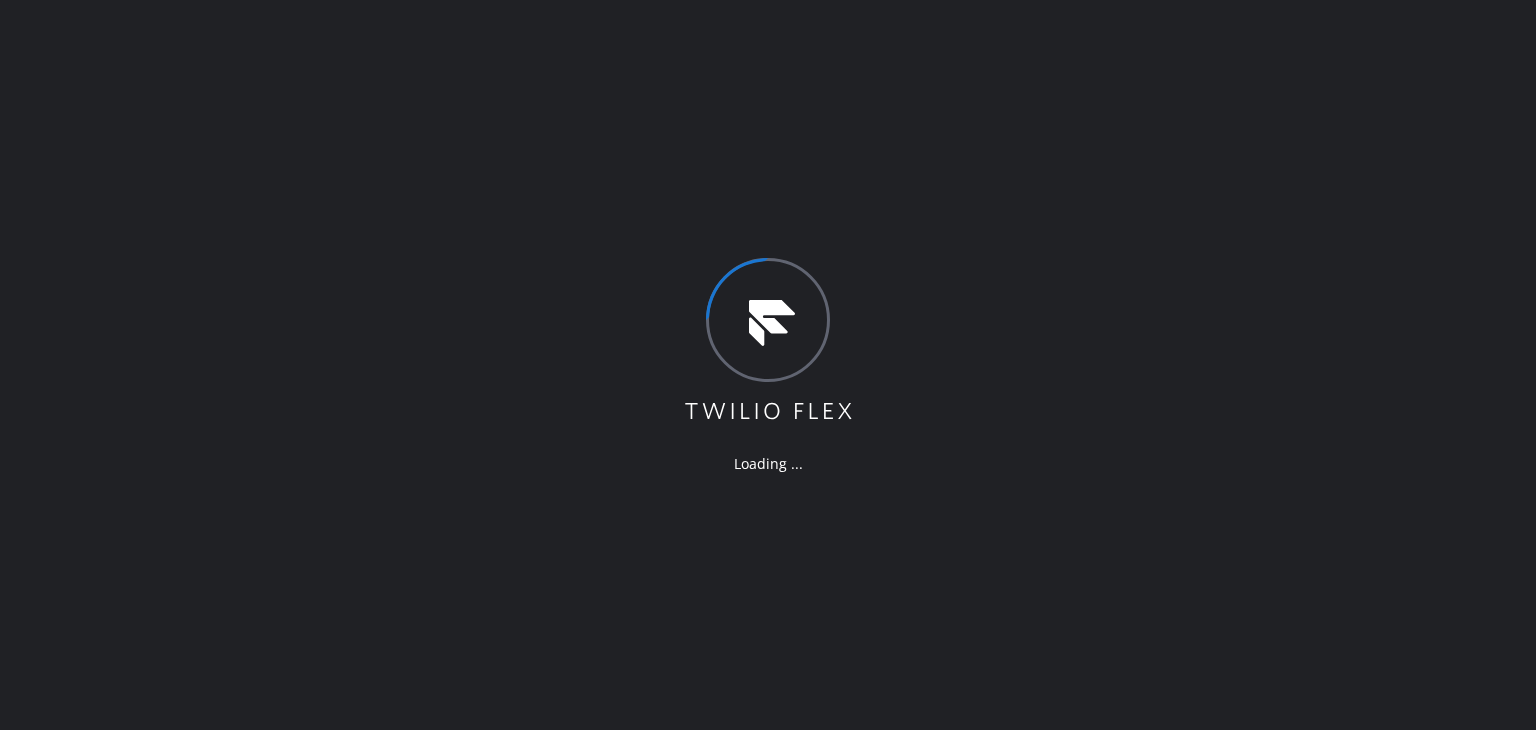 scroll, scrollTop: 0, scrollLeft: 0, axis: both 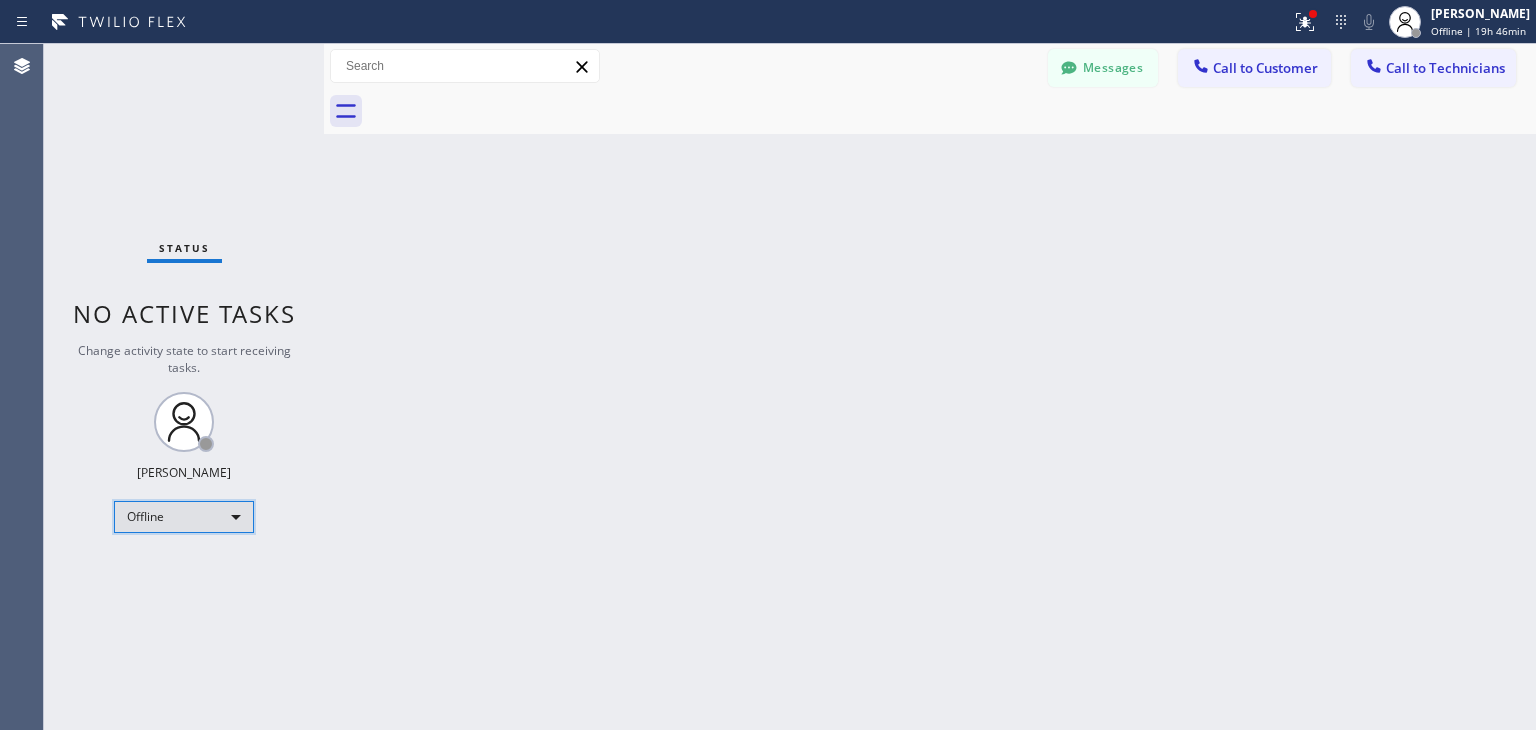 click on "Offline" at bounding box center (184, 517) 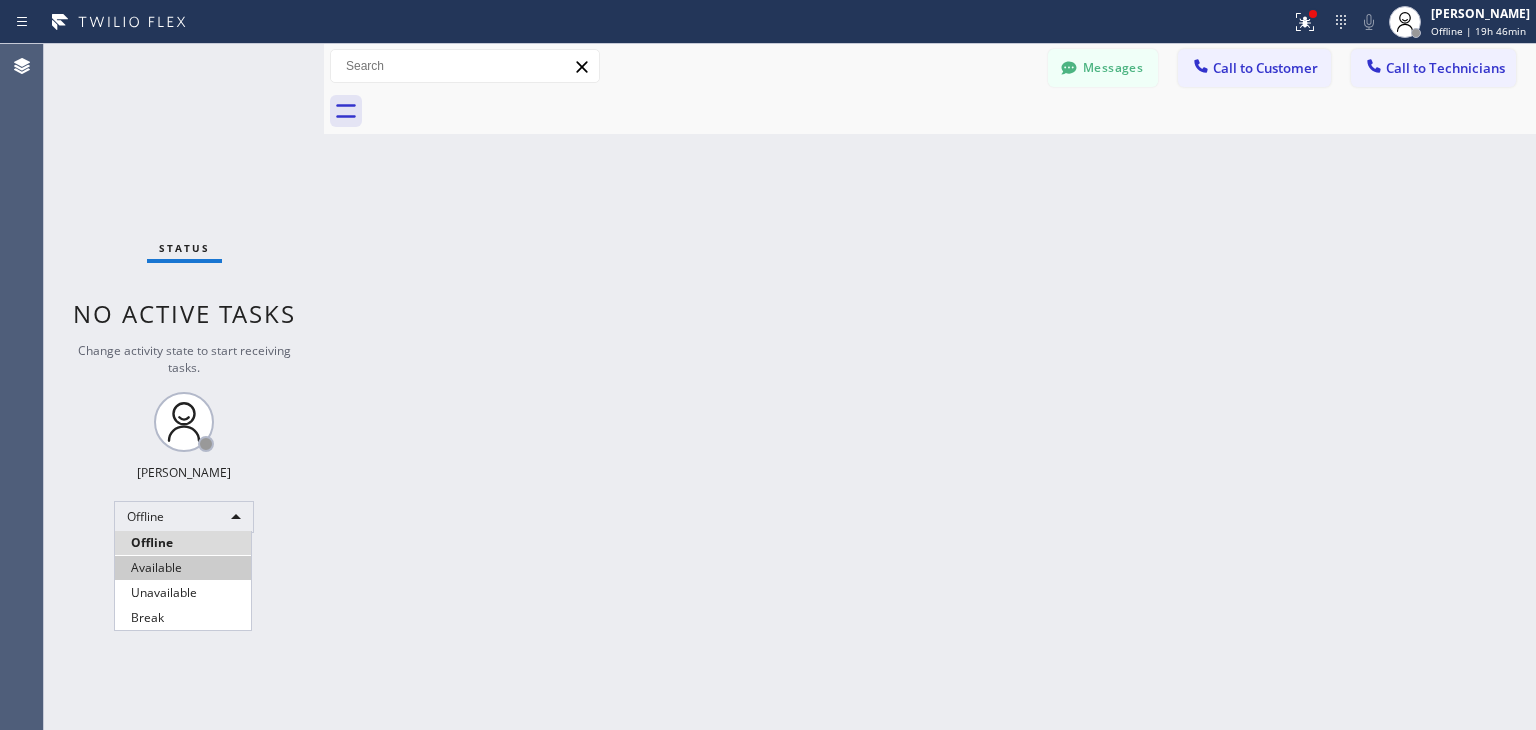 click on "Available" at bounding box center [183, 568] 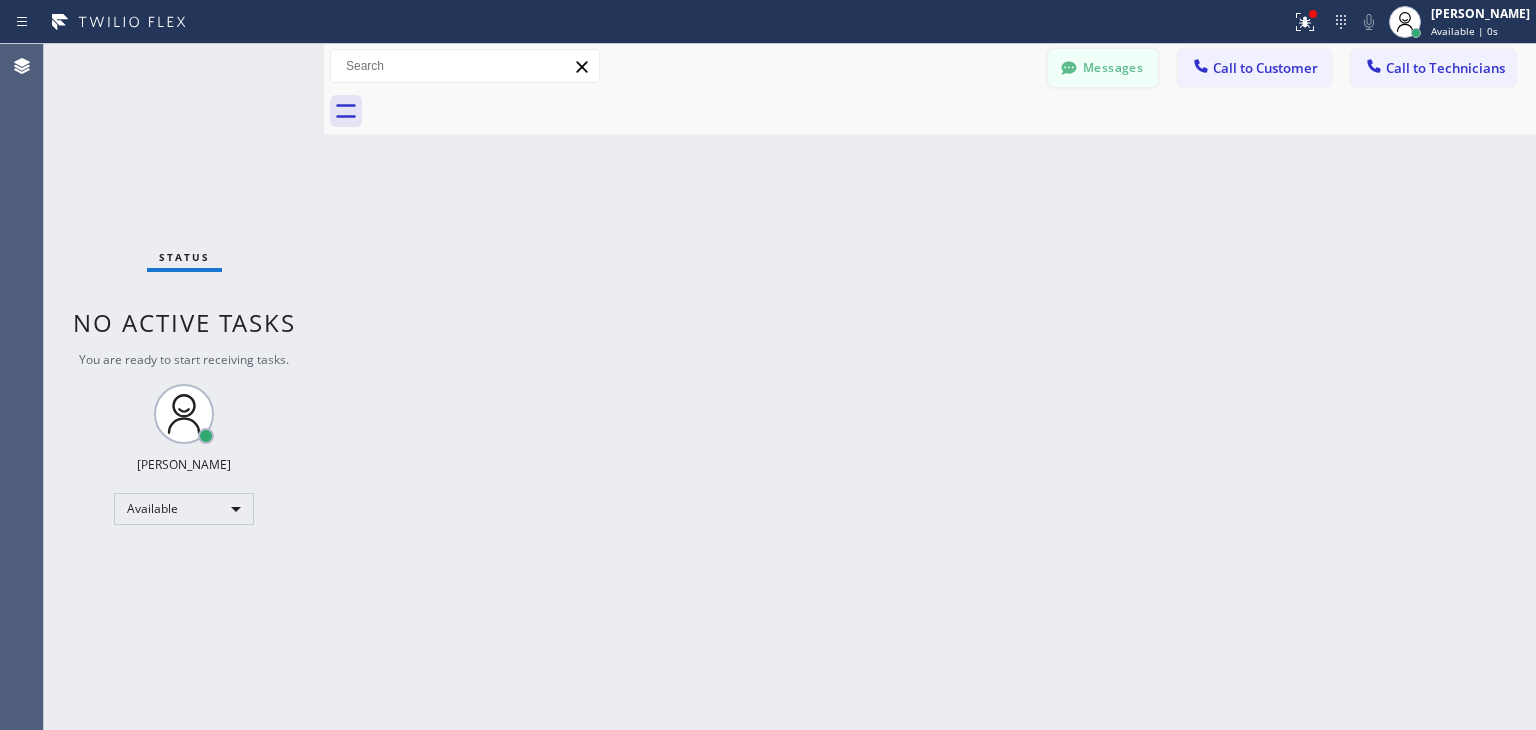 click on "Messages" at bounding box center (1103, 68) 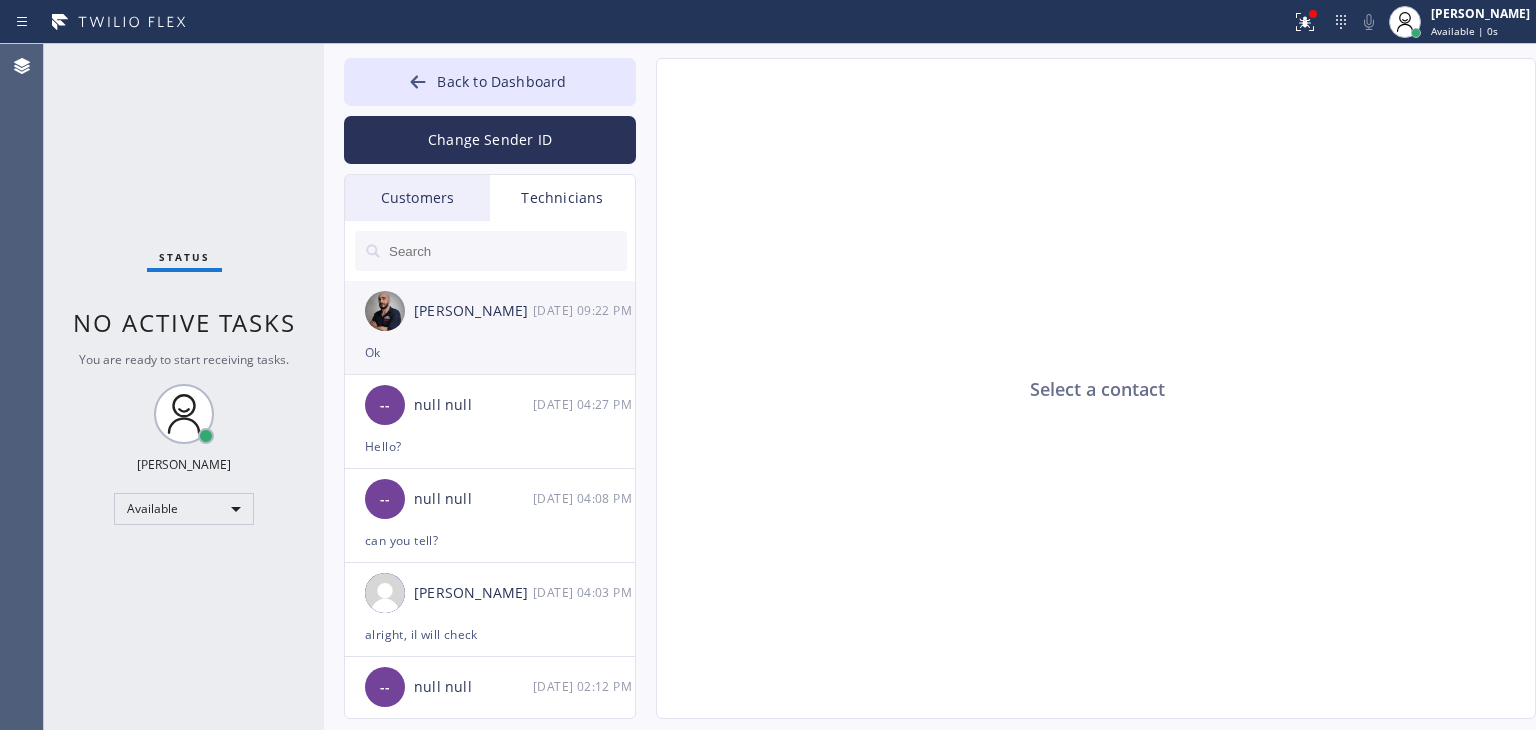 click on "Ok" at bounding box center [490, 352] 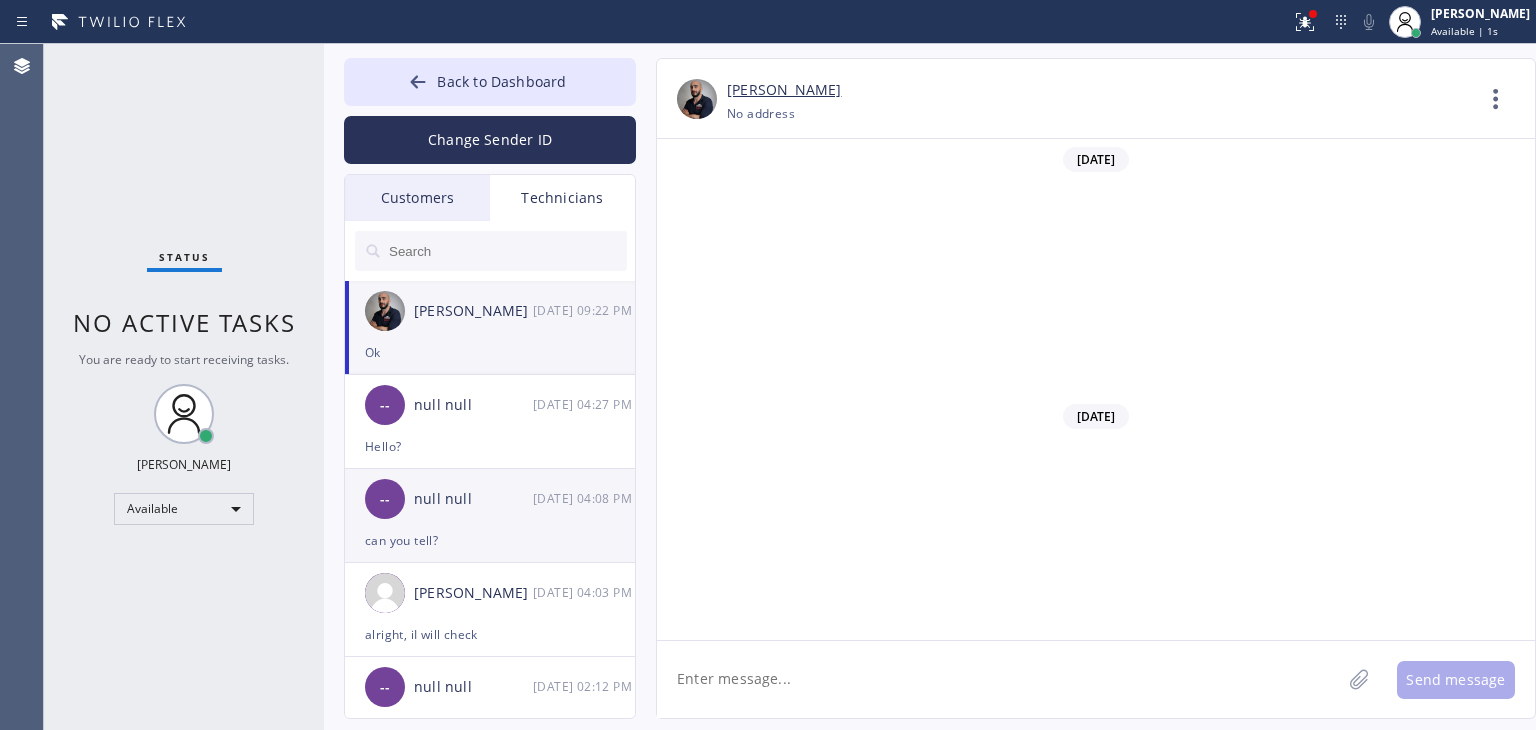 scroll, scrollTop: 4009, scrollLeft: 0, axis: vertical 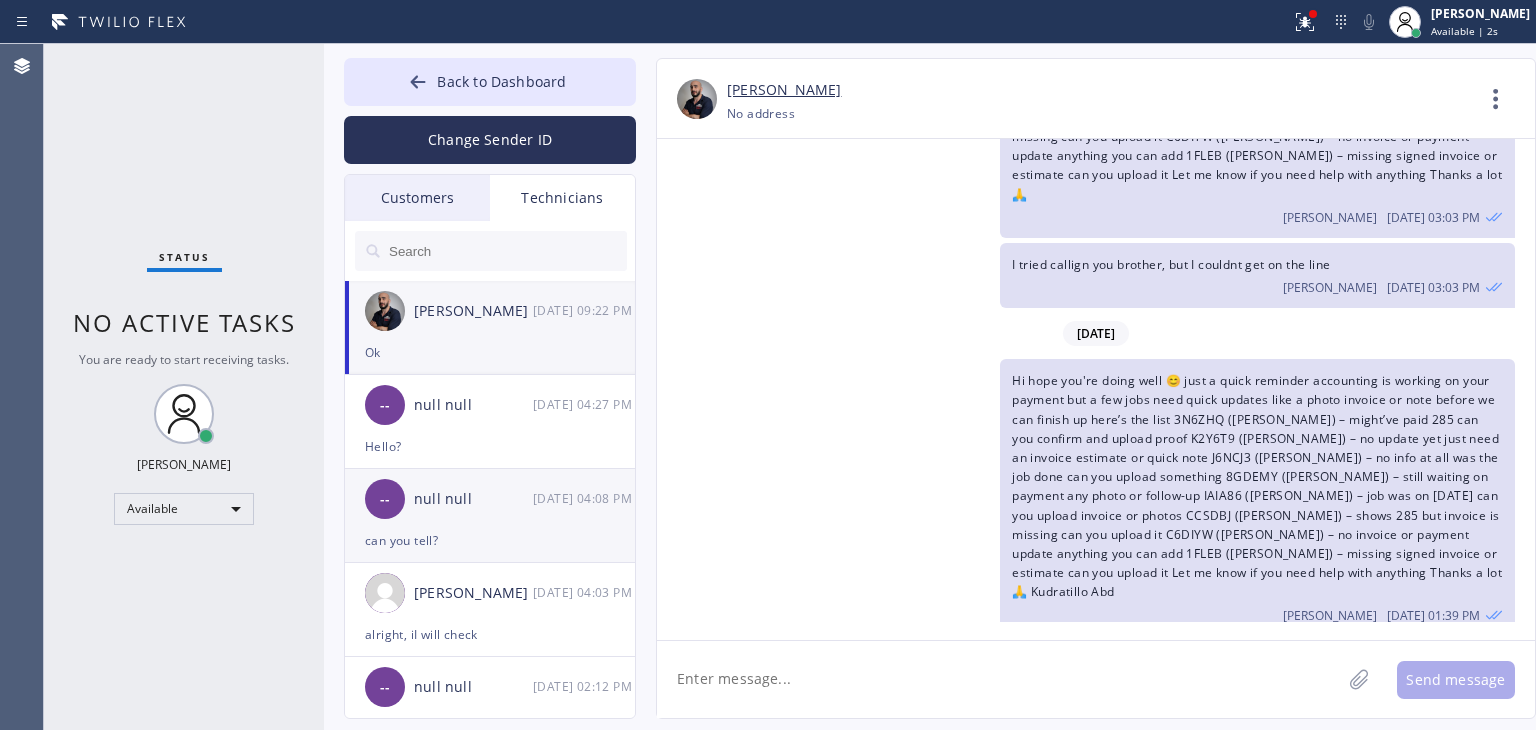 click on "-- null null [DATE] 04:08 PM" at bounding box center [491, 499] 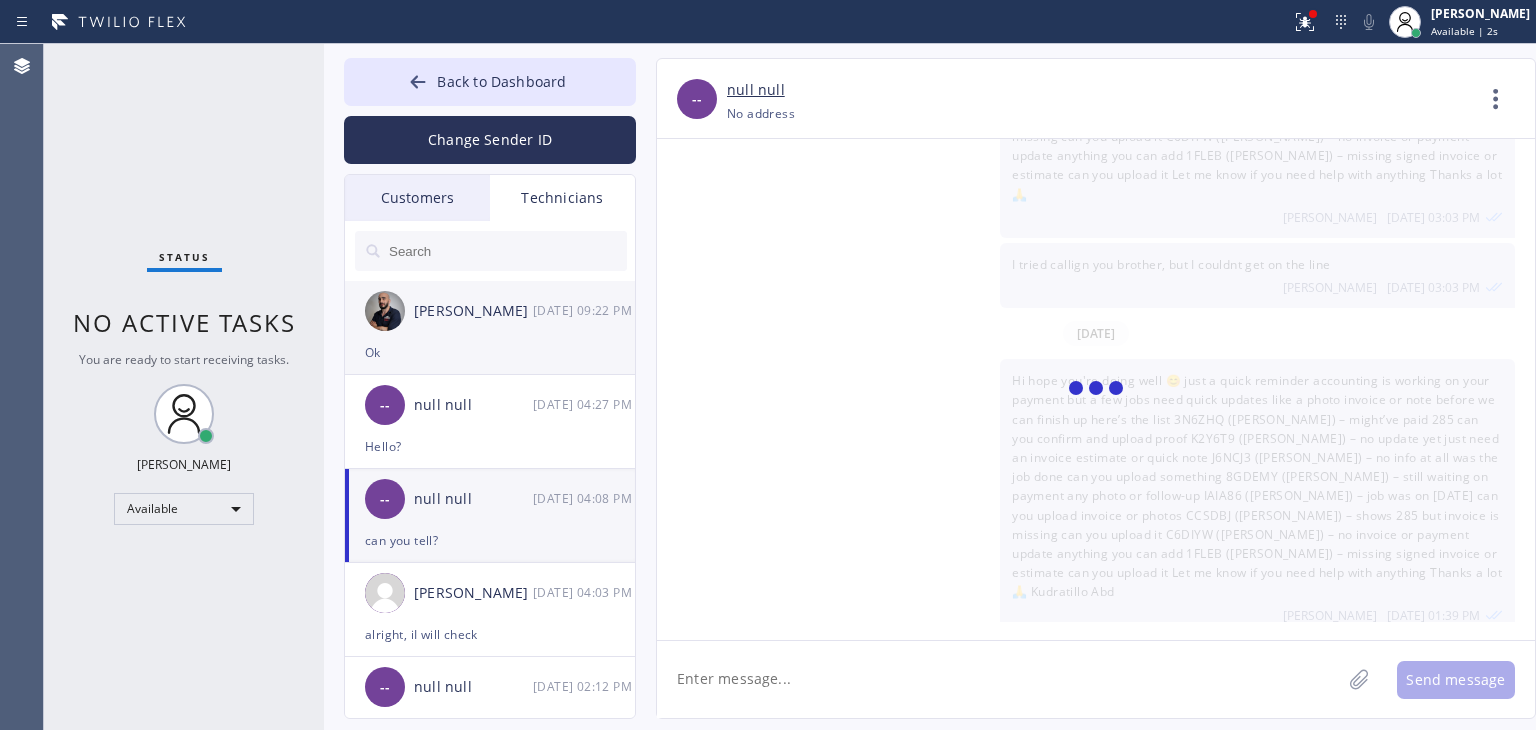 scroll, scrollTop: 5234, scrollLeft: 0, axis: vertical 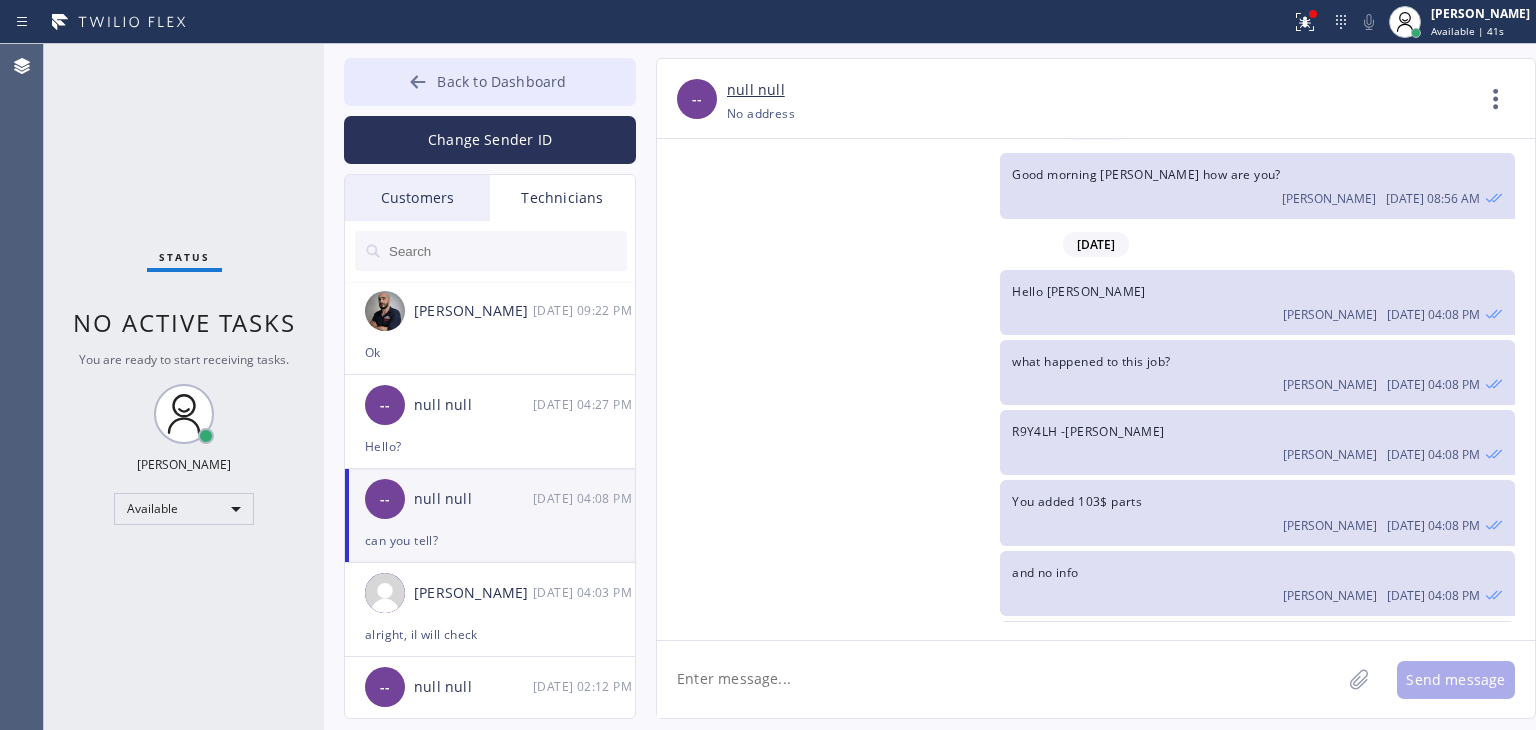 click on "Back to Dashboard" at bounding box center [501, 81] 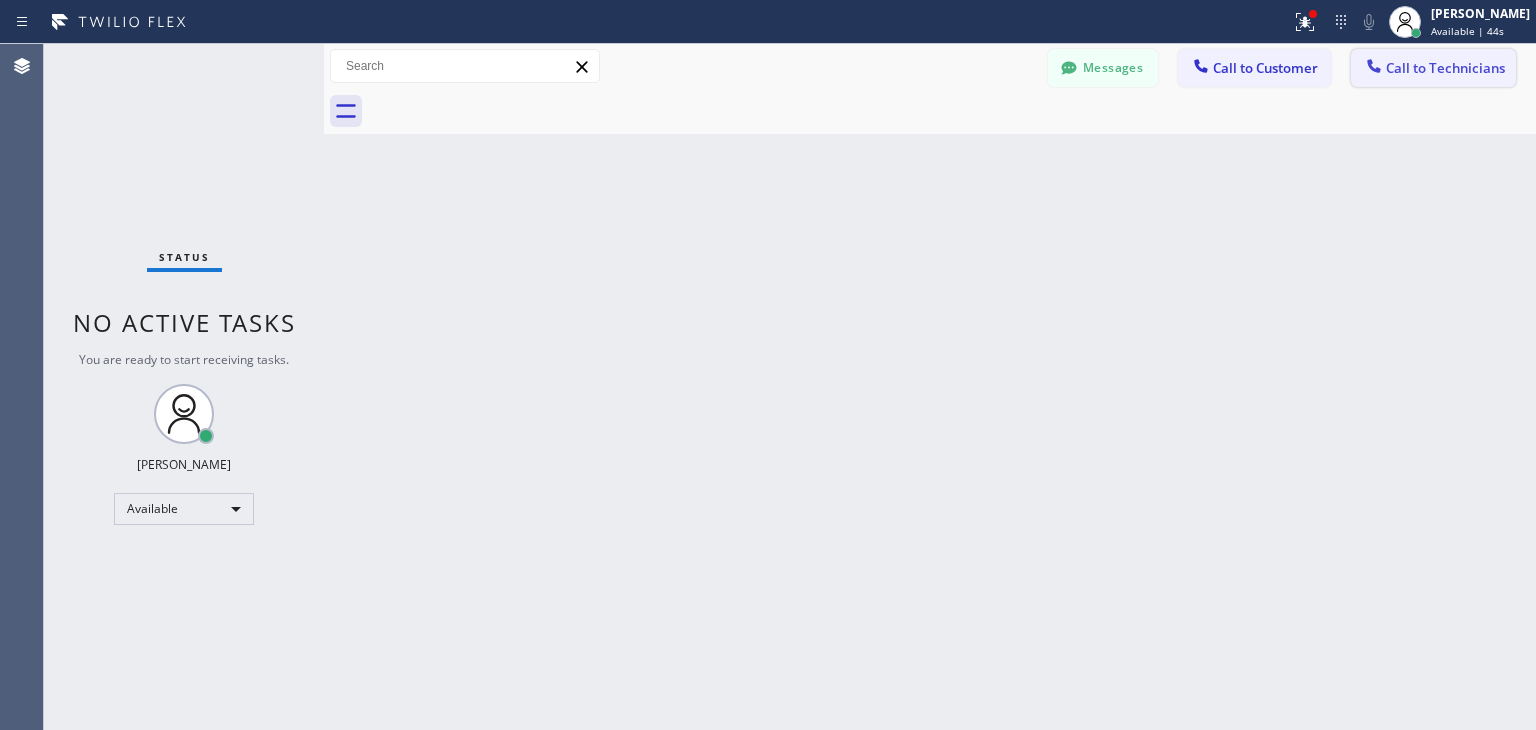 click on "Call to Technicians" at bounding box center [1445, 68] 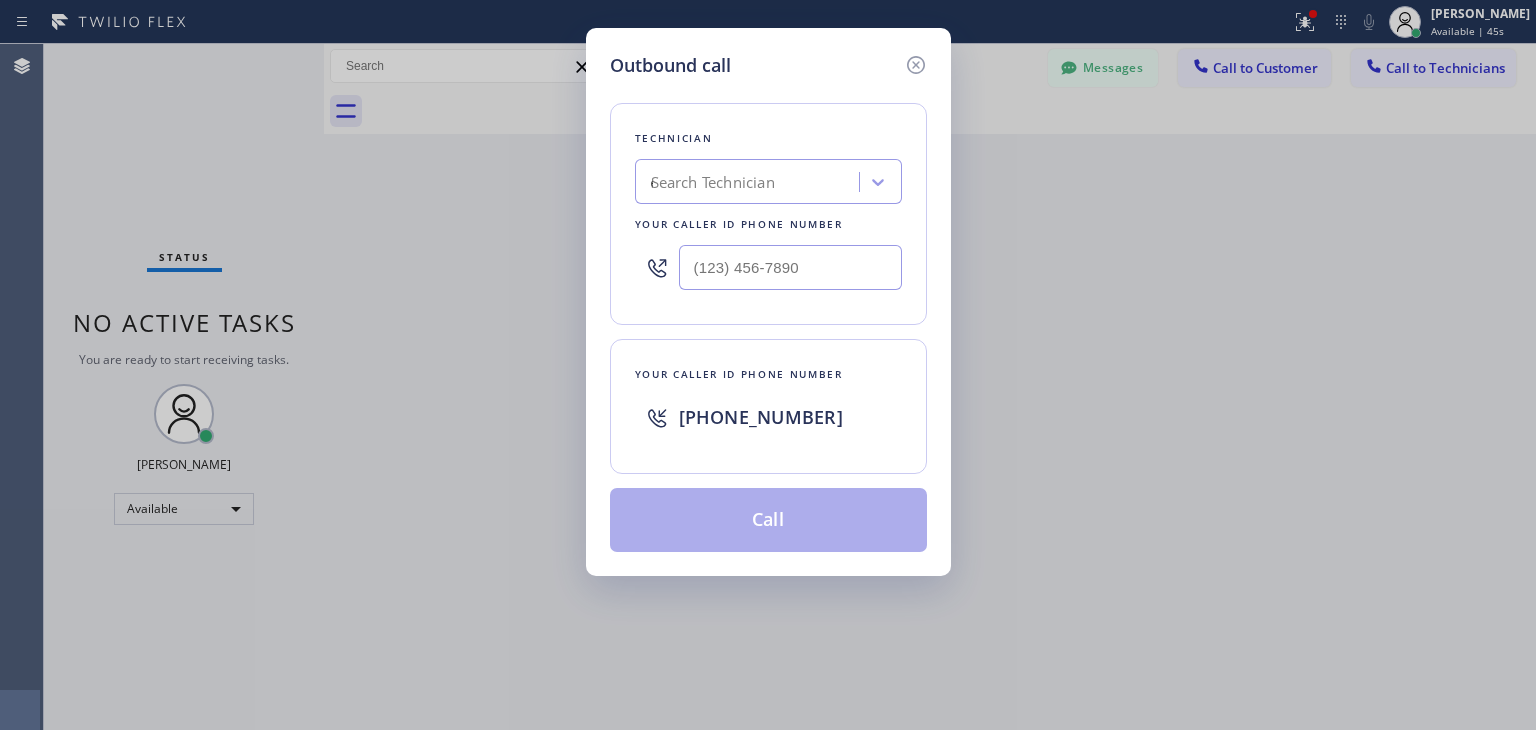 click on "Search Technician e" at bounding box center [750, 182] 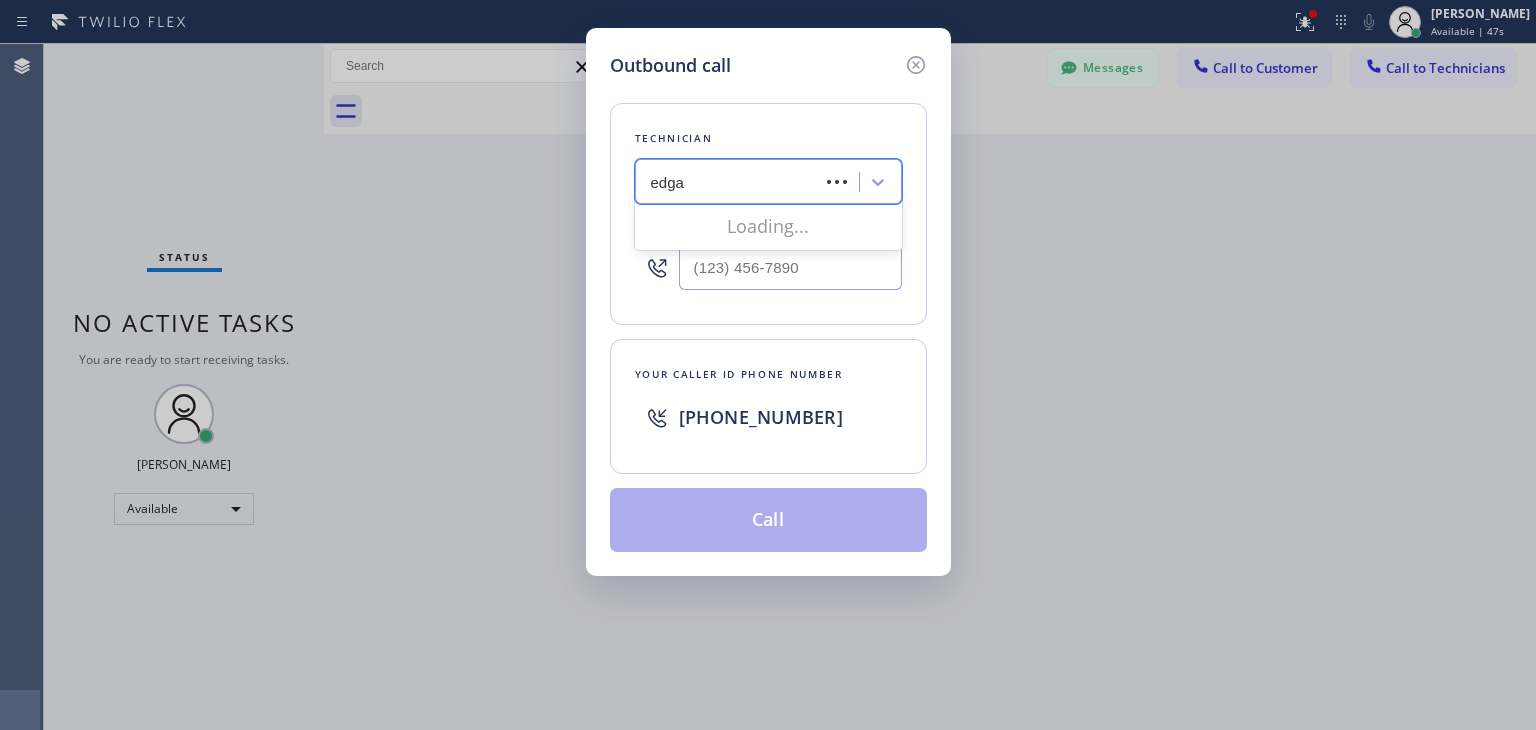 type on "[PERSON_NAME]" 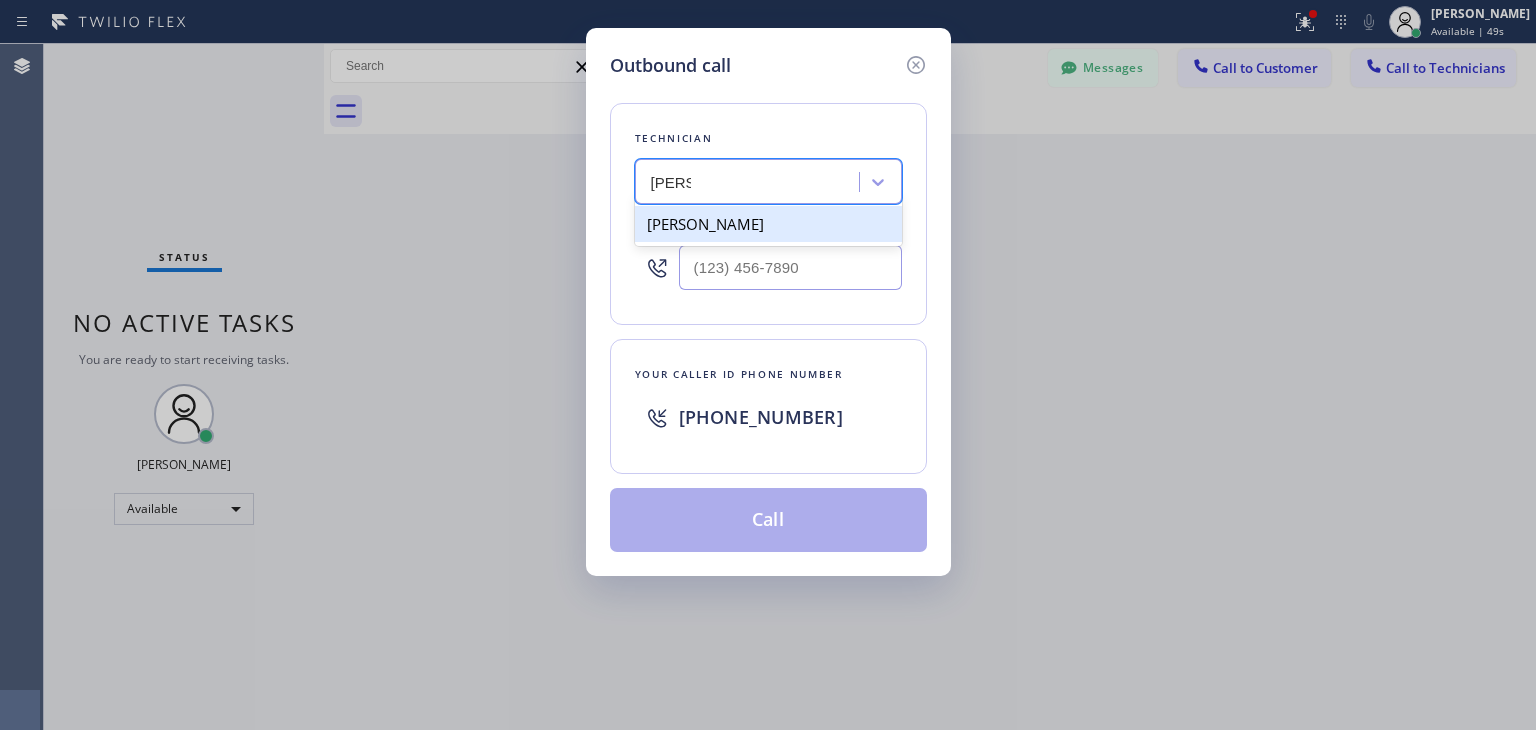 click on "[PERSON_NAME]" at bounding box center (768, 224) 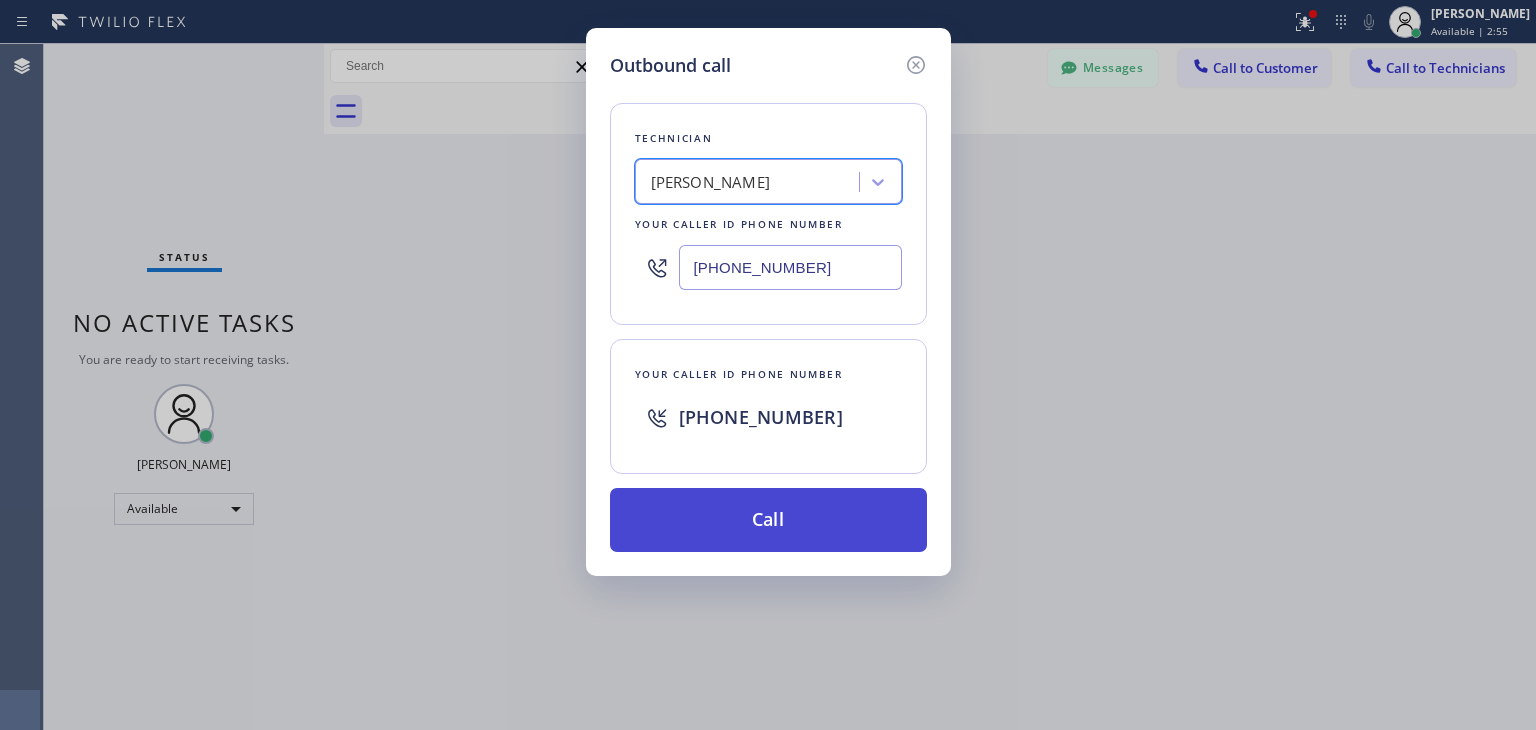 click on "Call" at bounding box center (768, 520) 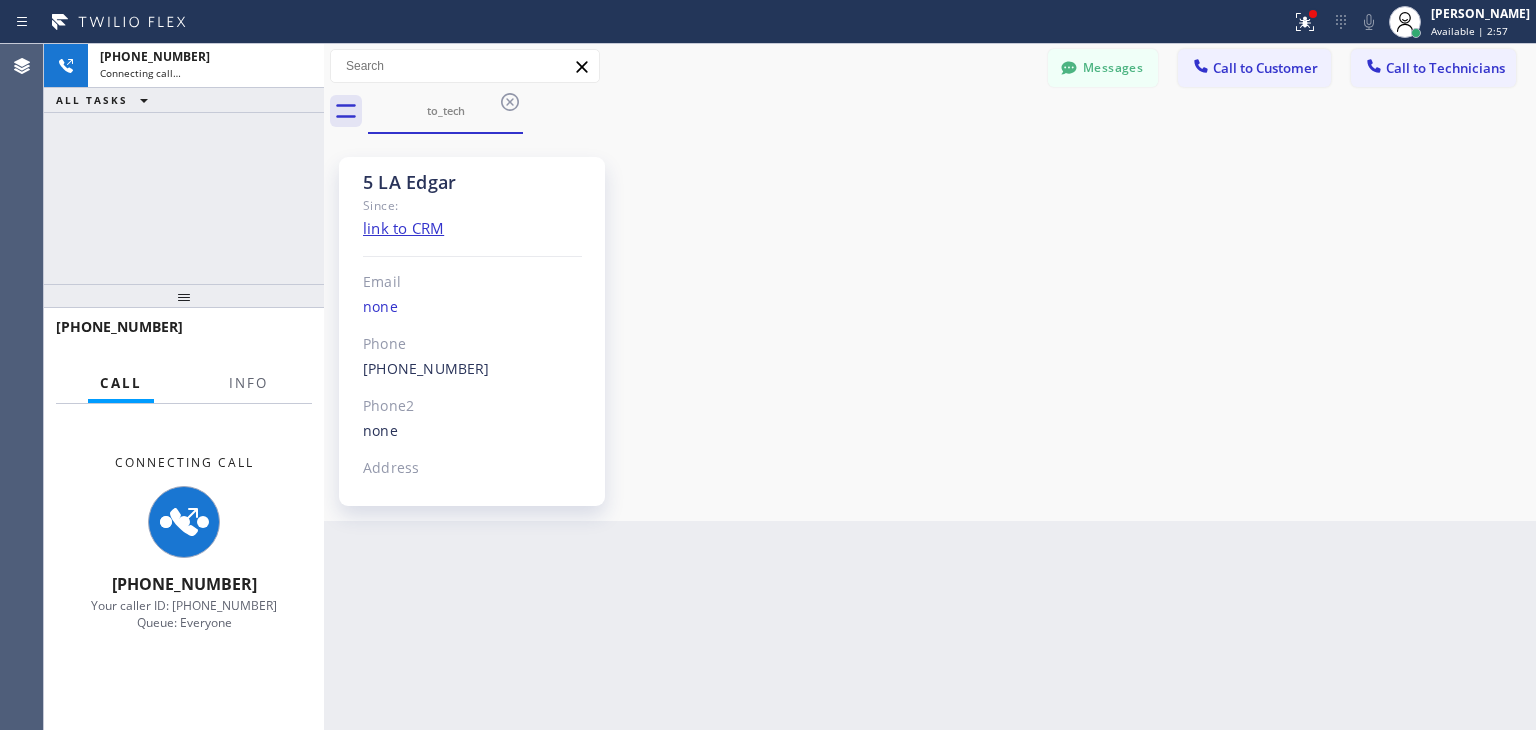 scroll, scrollTop: 9107, scrollLeft: 0, axis: vertical 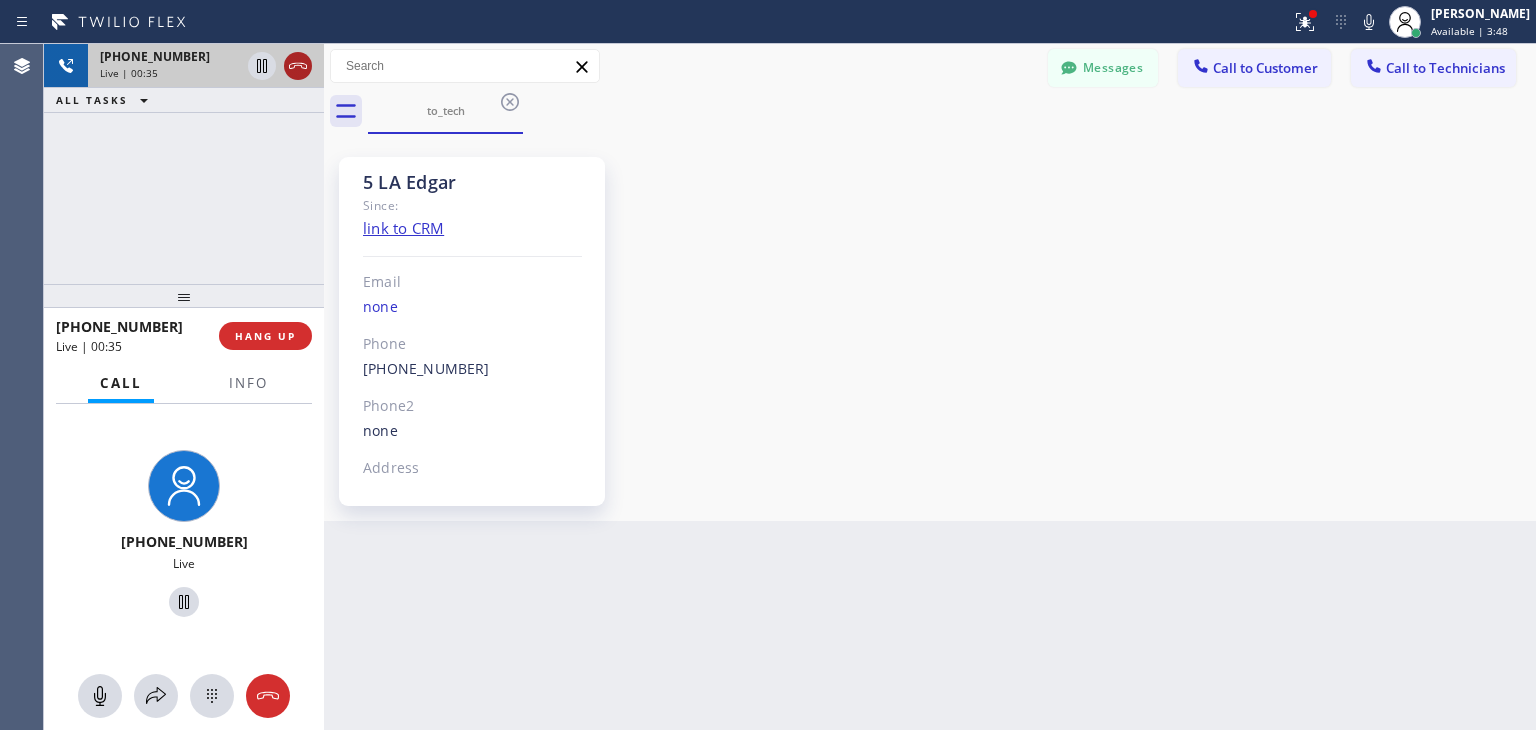 click 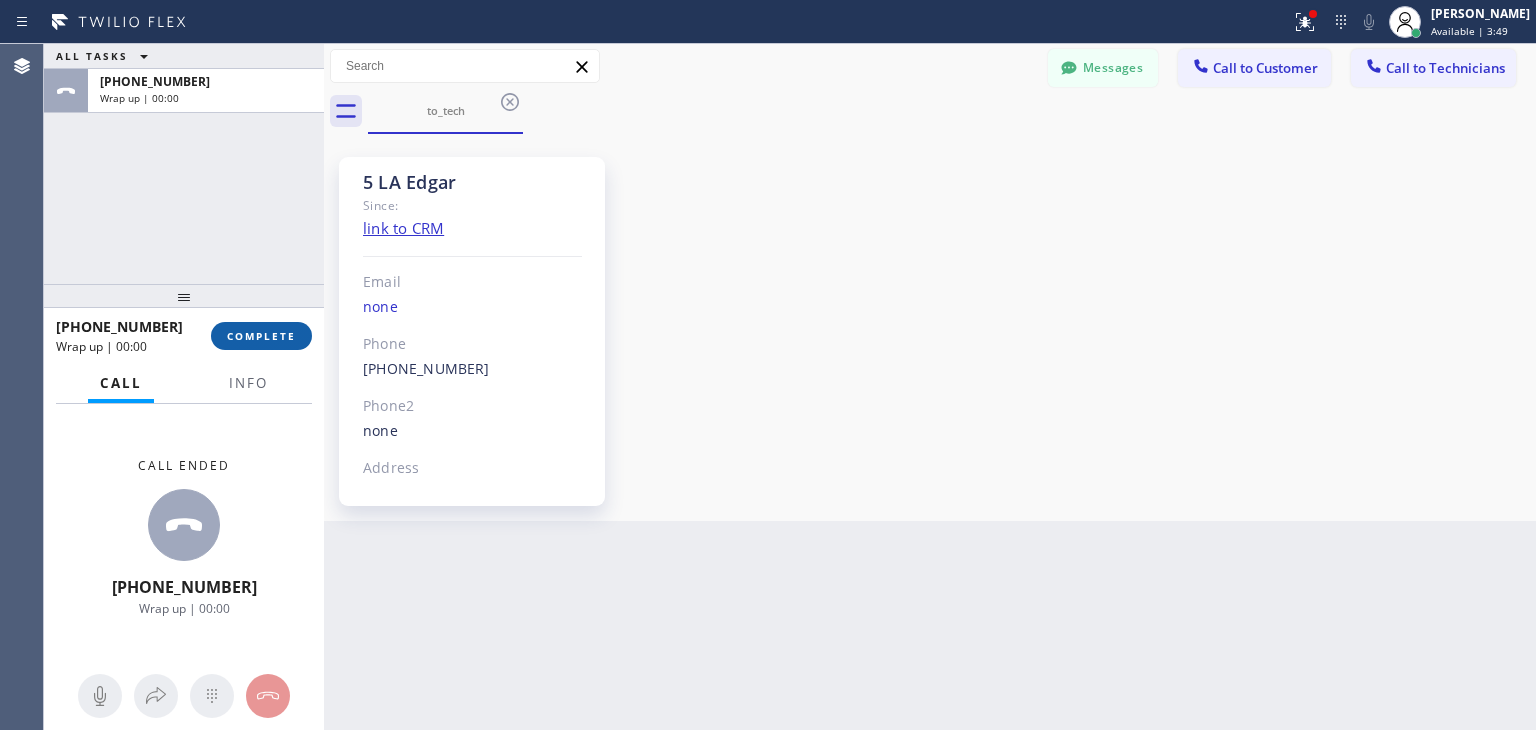click on "COMPLETE" at bounding box center (261, 336) 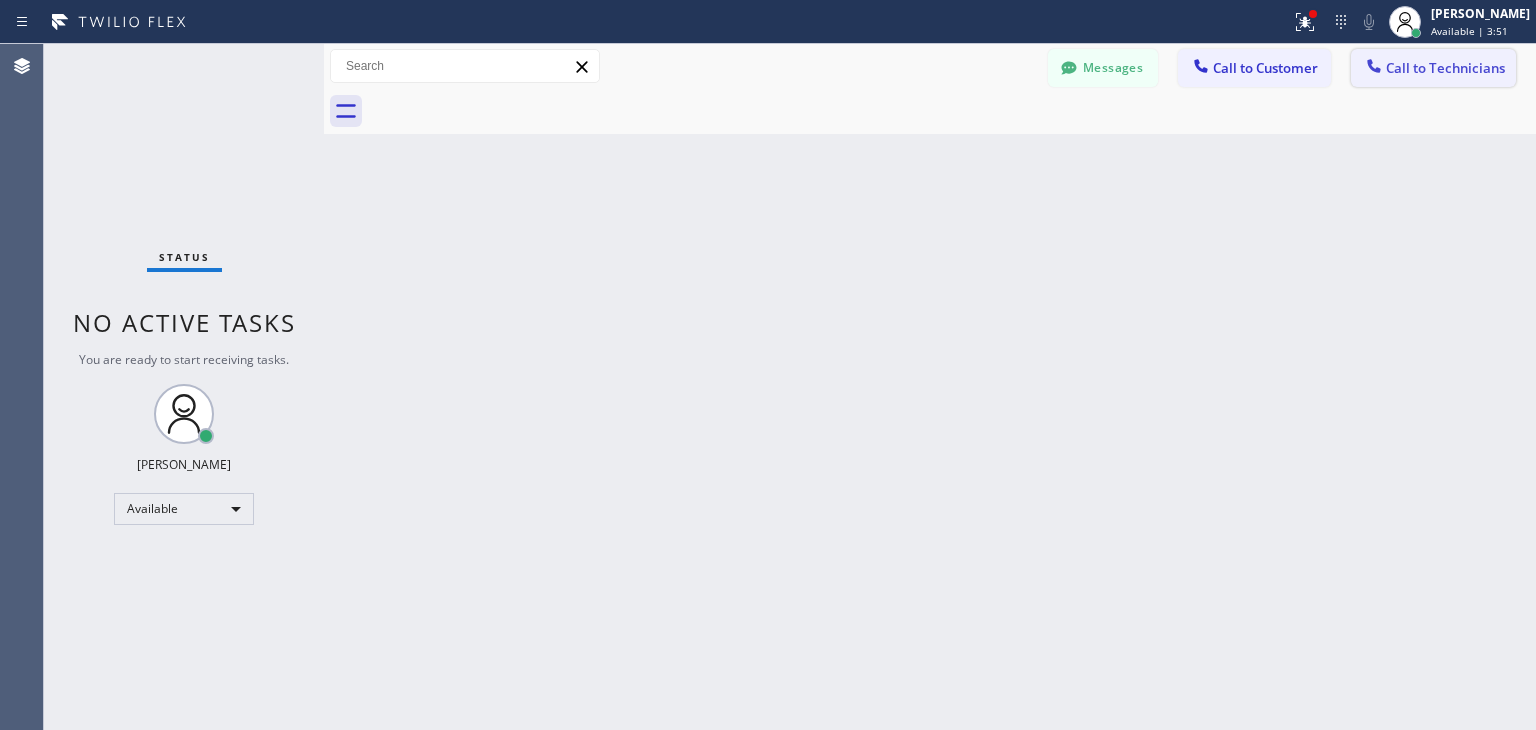 click on "Call to Technicians" at bounding box center (1445, 68) 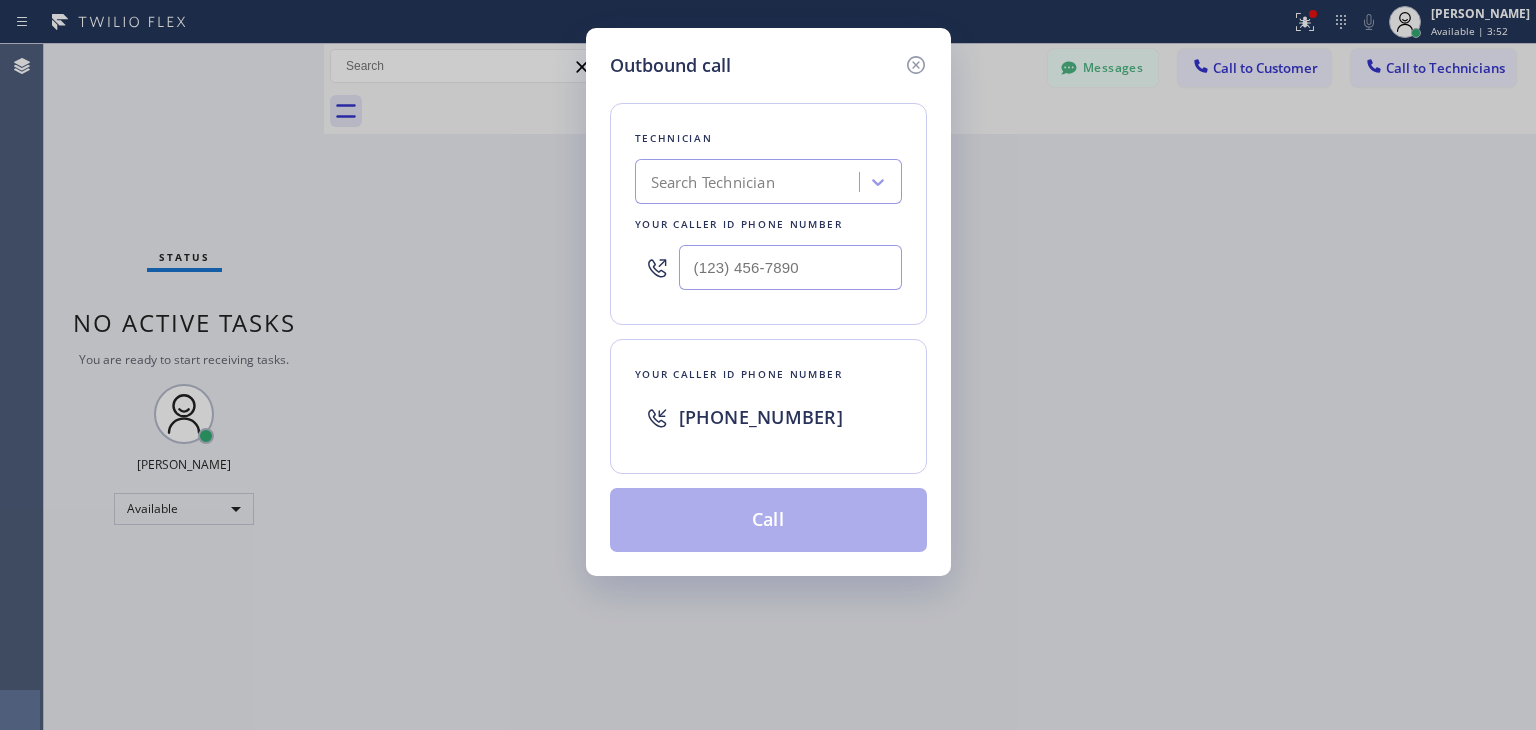 click on "Search Technician" at bounding box center (750, 182) 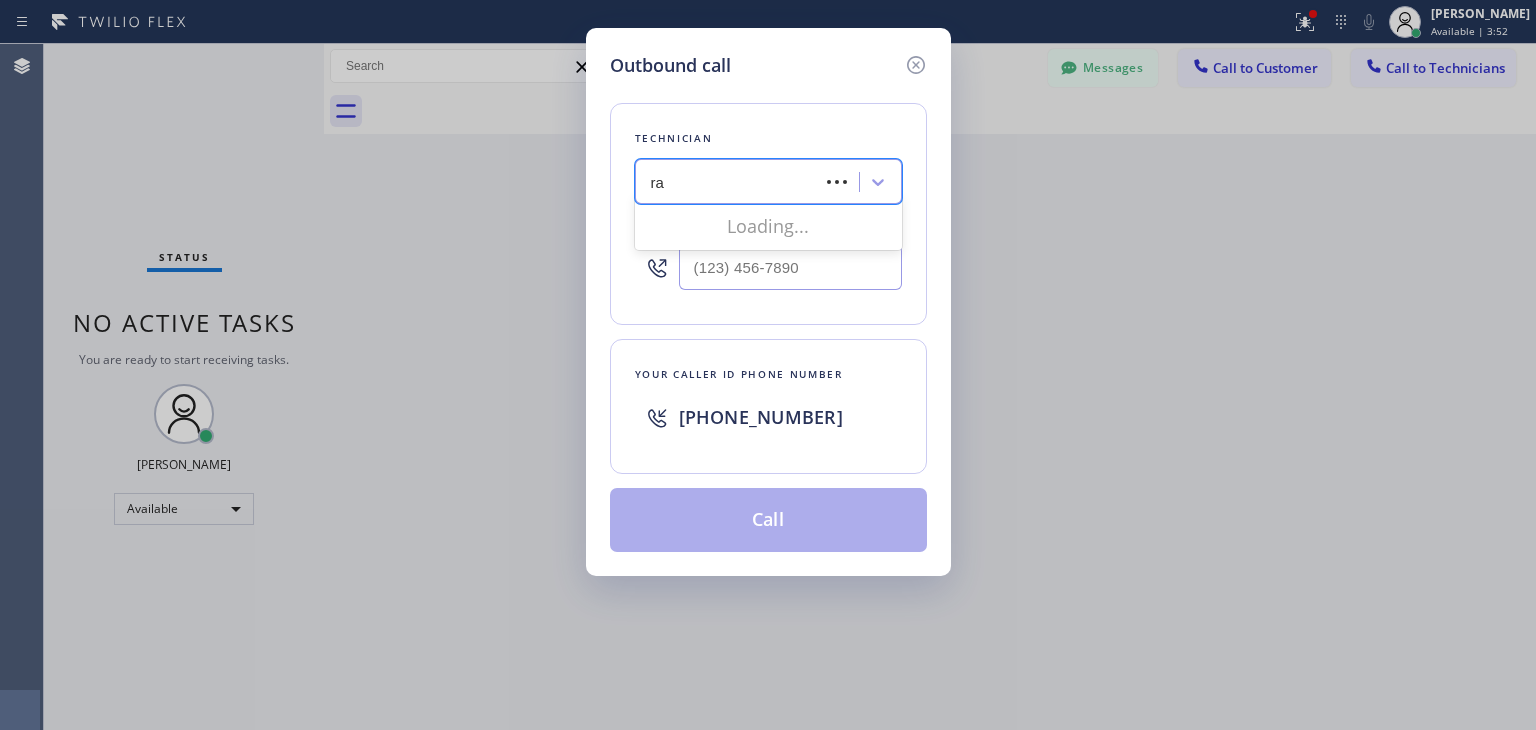 type on "raz" 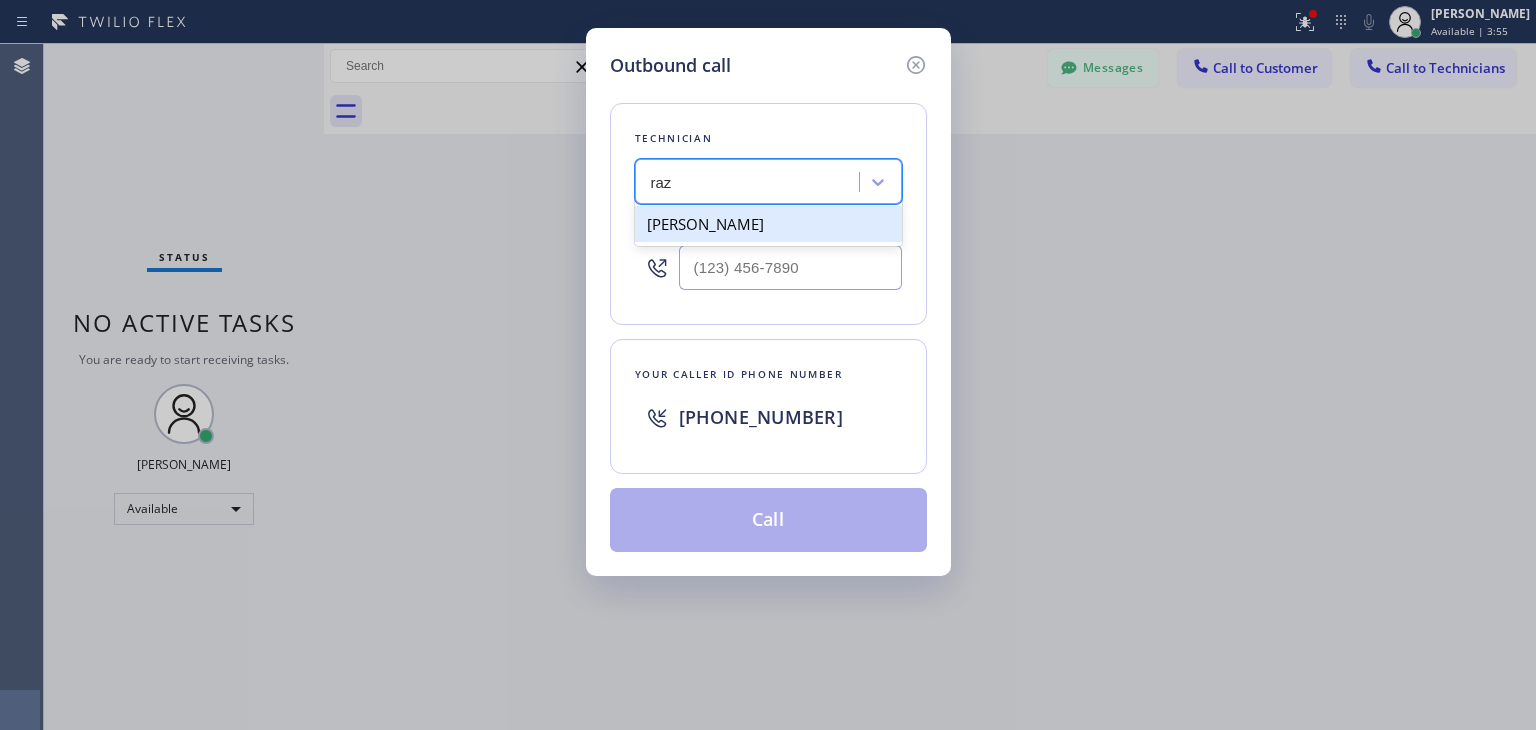 click on "[PERSON_NAME]" at bounding box center (768, 224) 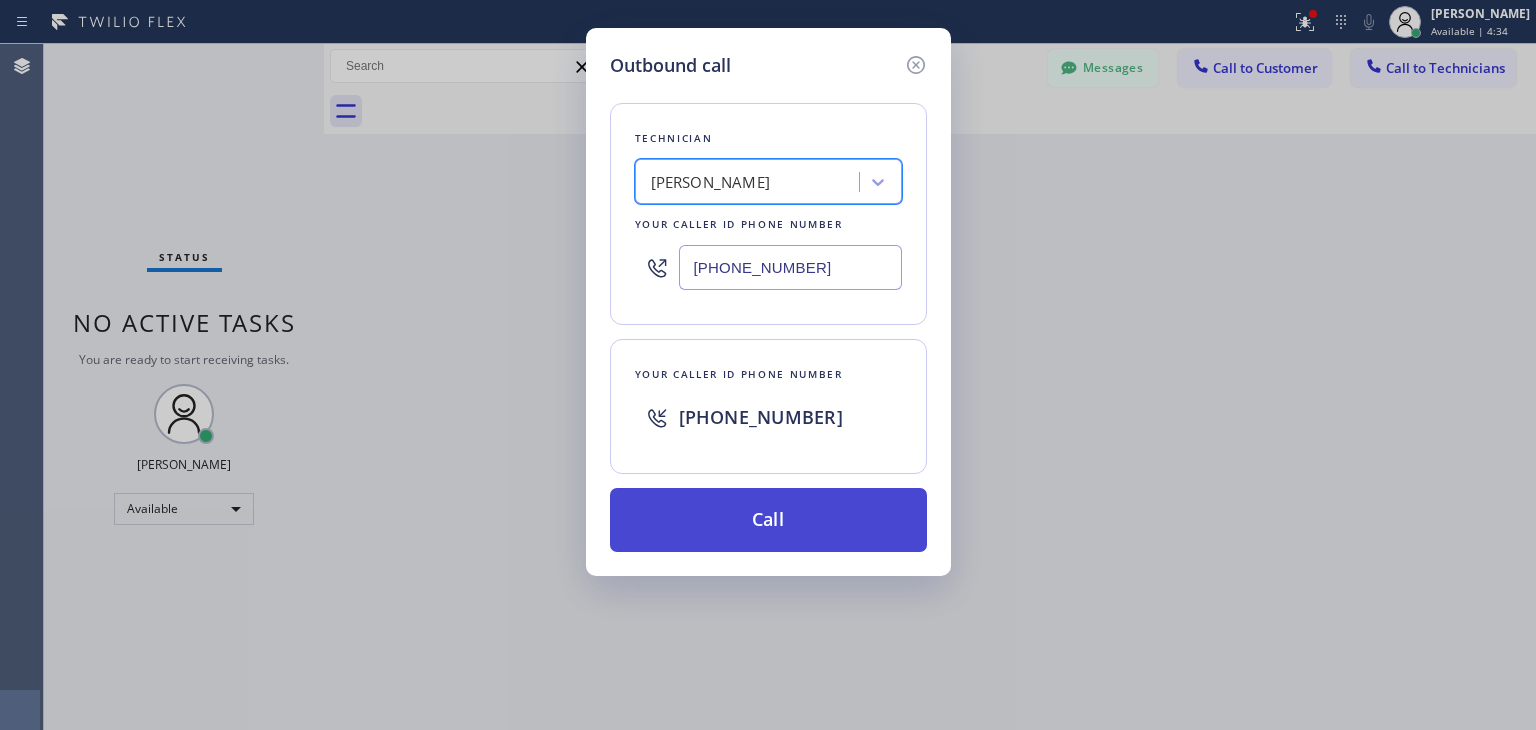 drag, startPoint x: 781, startPoint y: 503, endPoint x: 784, endPoint y: 493, distance: 10.440307 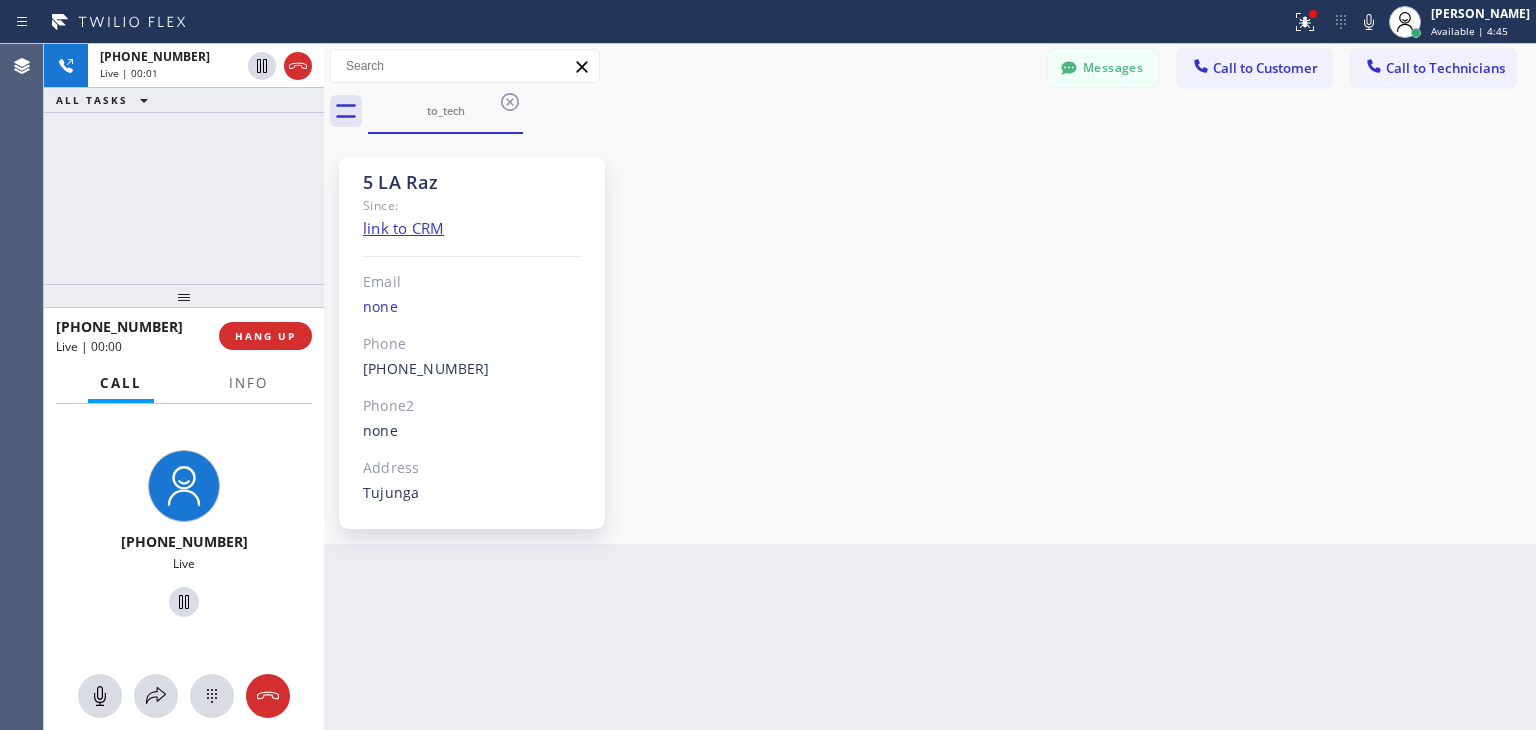 scroll, scrollTop: 4009, scrollLeft: 0, axis: vertical 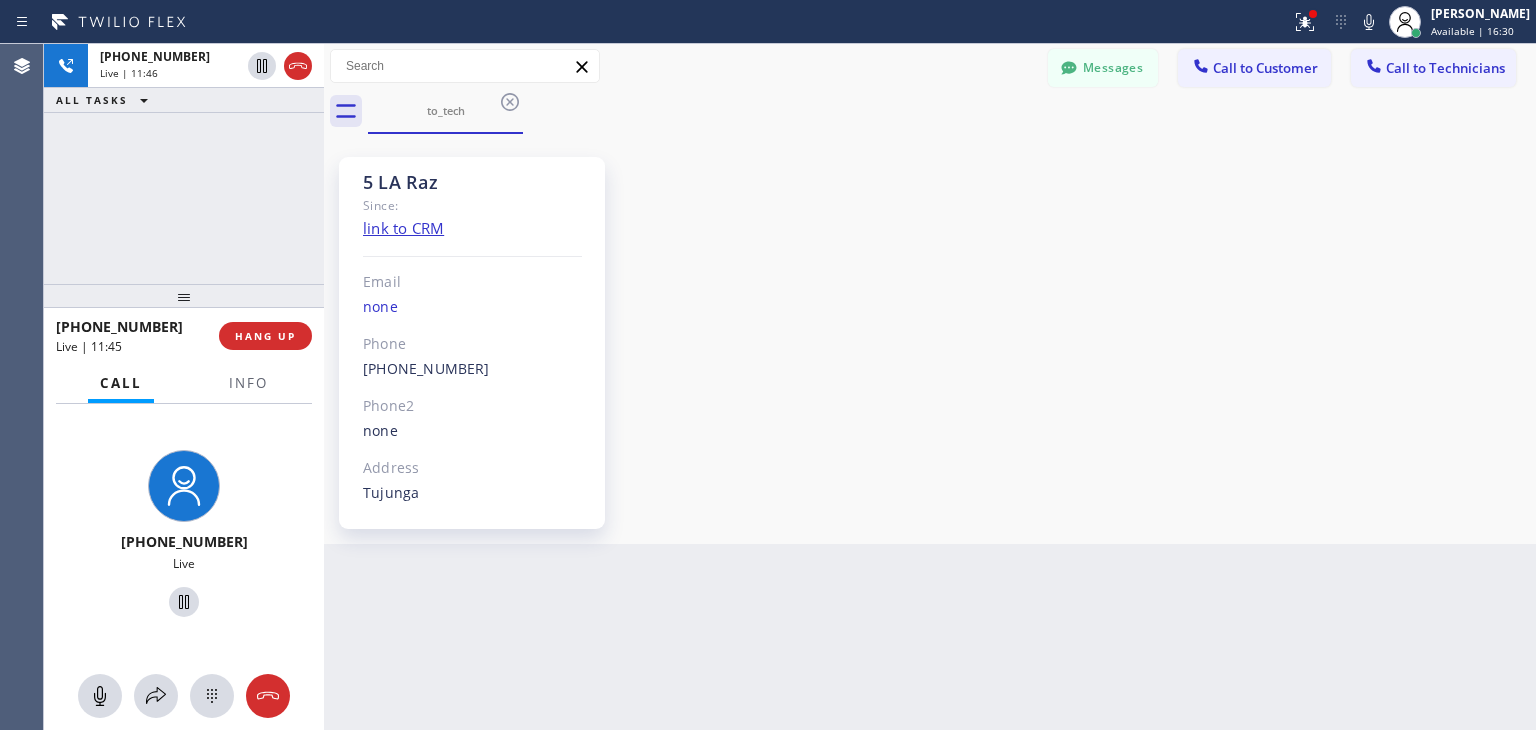 drag, startPoint x: 1012, startPoint y: 61, endPoint x: 1024, endPoint y: 58, distance: 12.369317 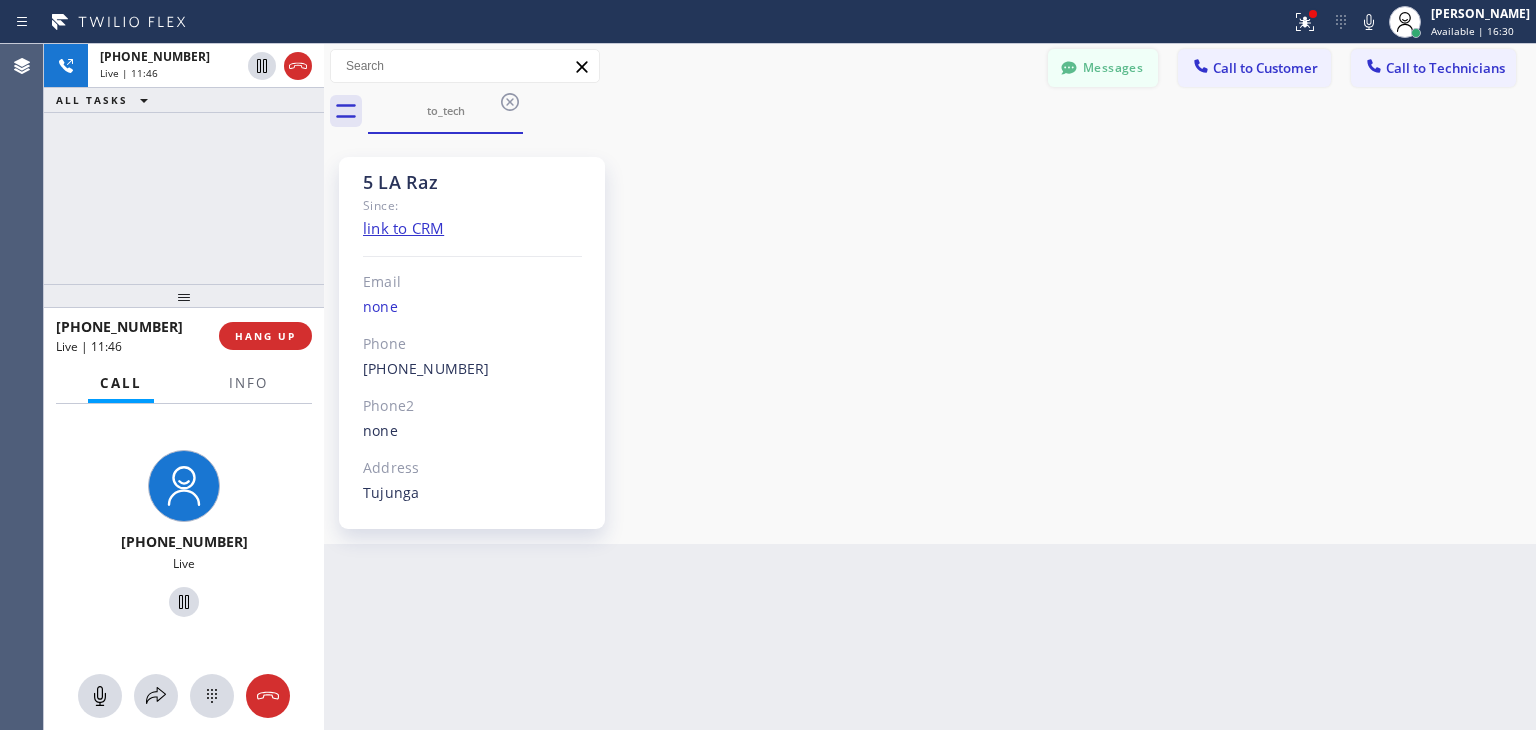 click on "Messages" at bounding box center (1103, 68) 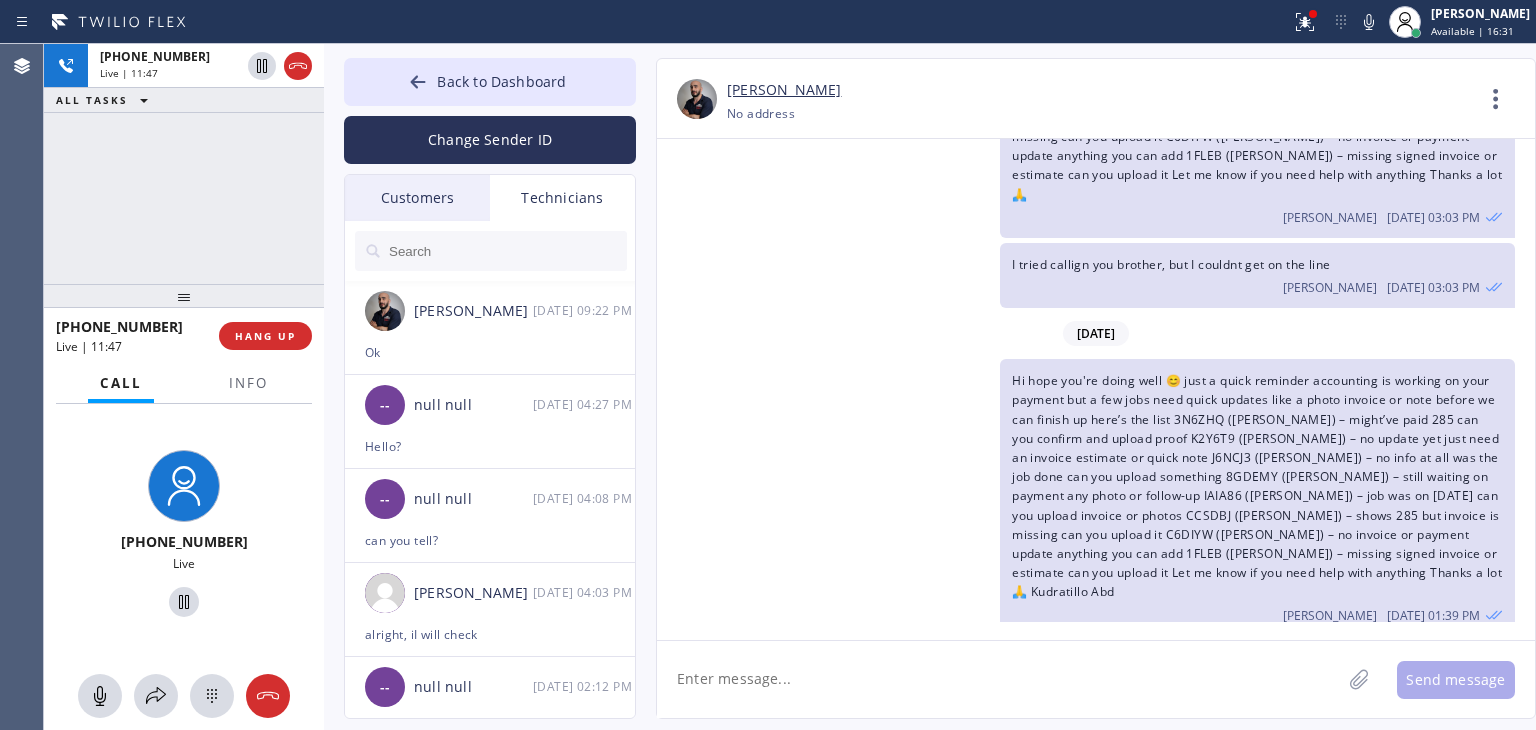 click at bounding box center [507, 251] 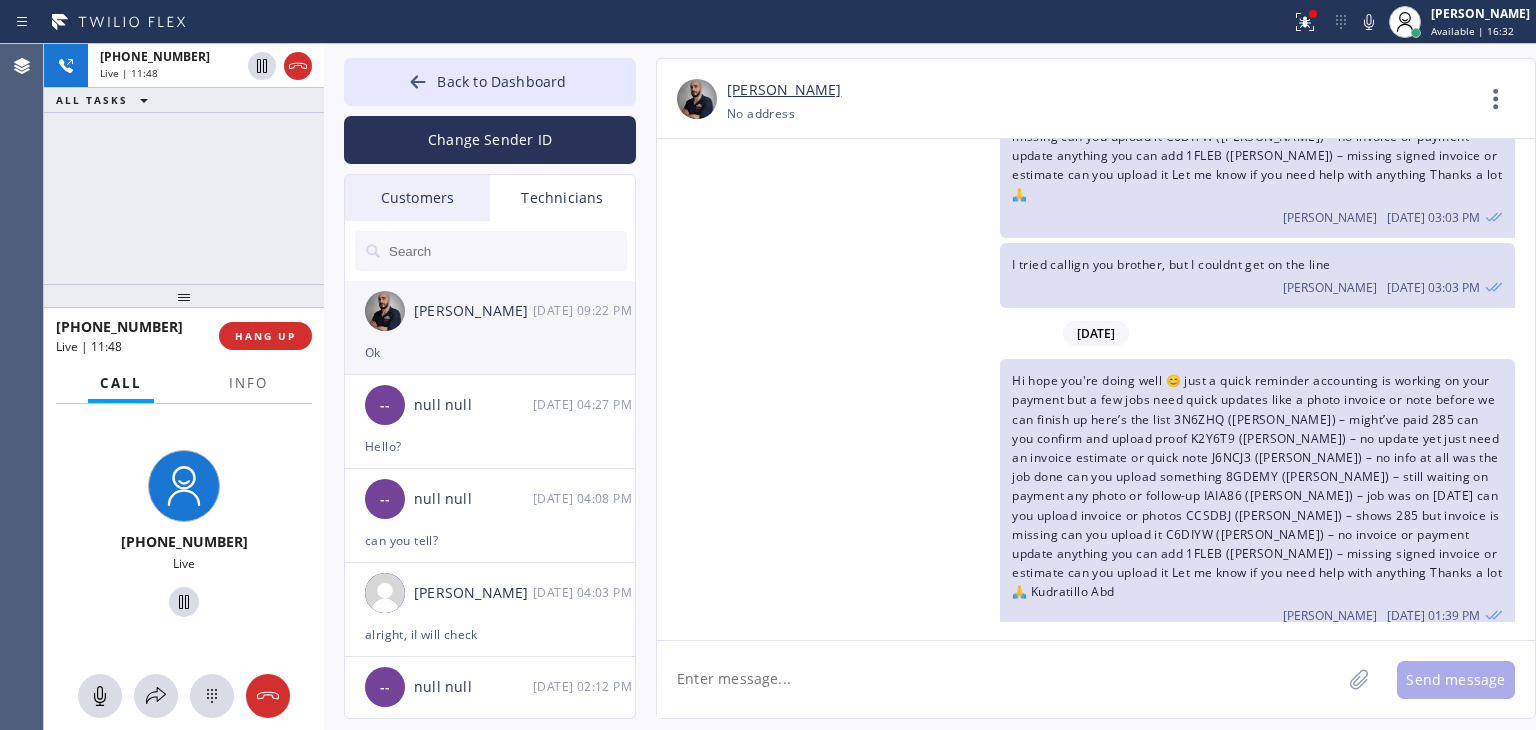 click on "[DATE] 09:22 PM" at bounding box center (585, 310) 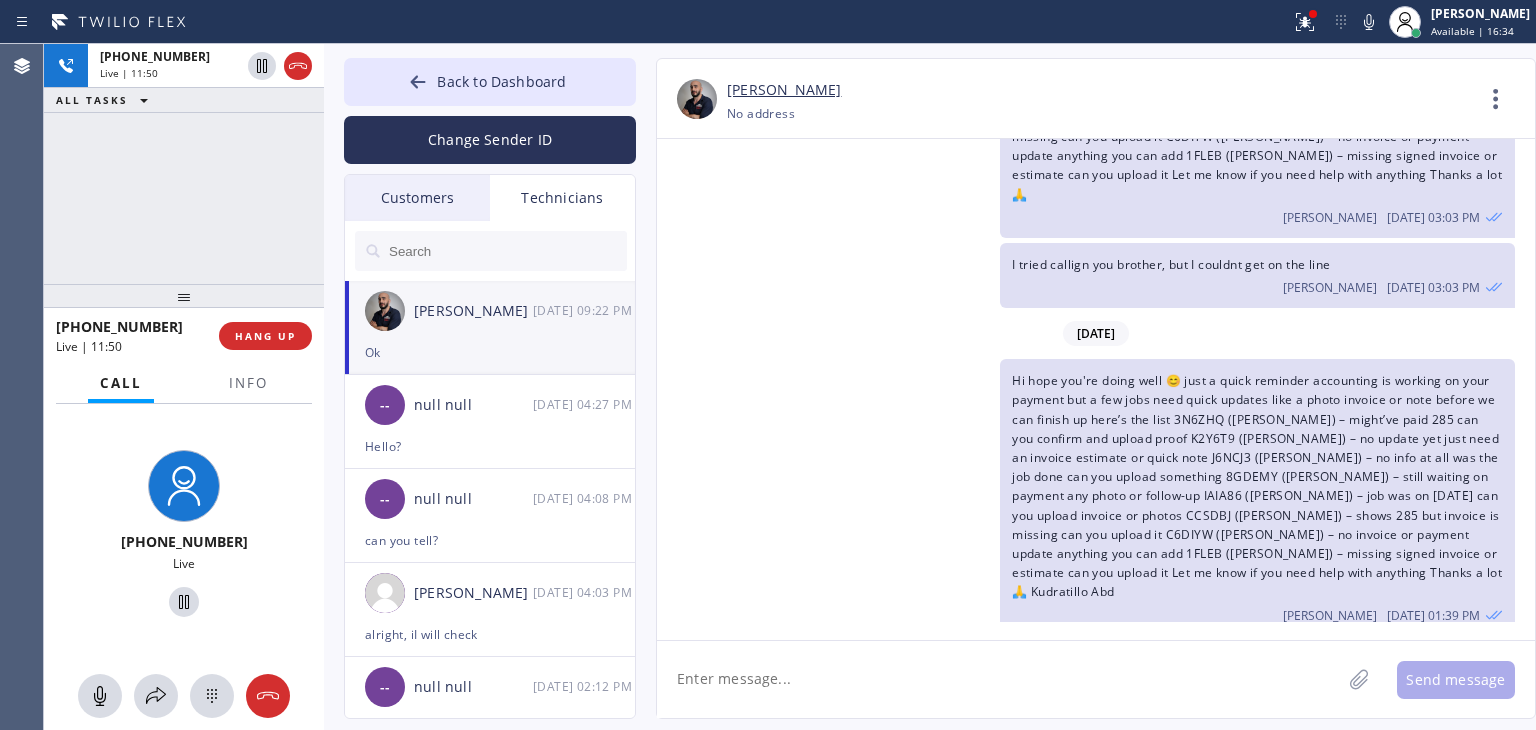 click 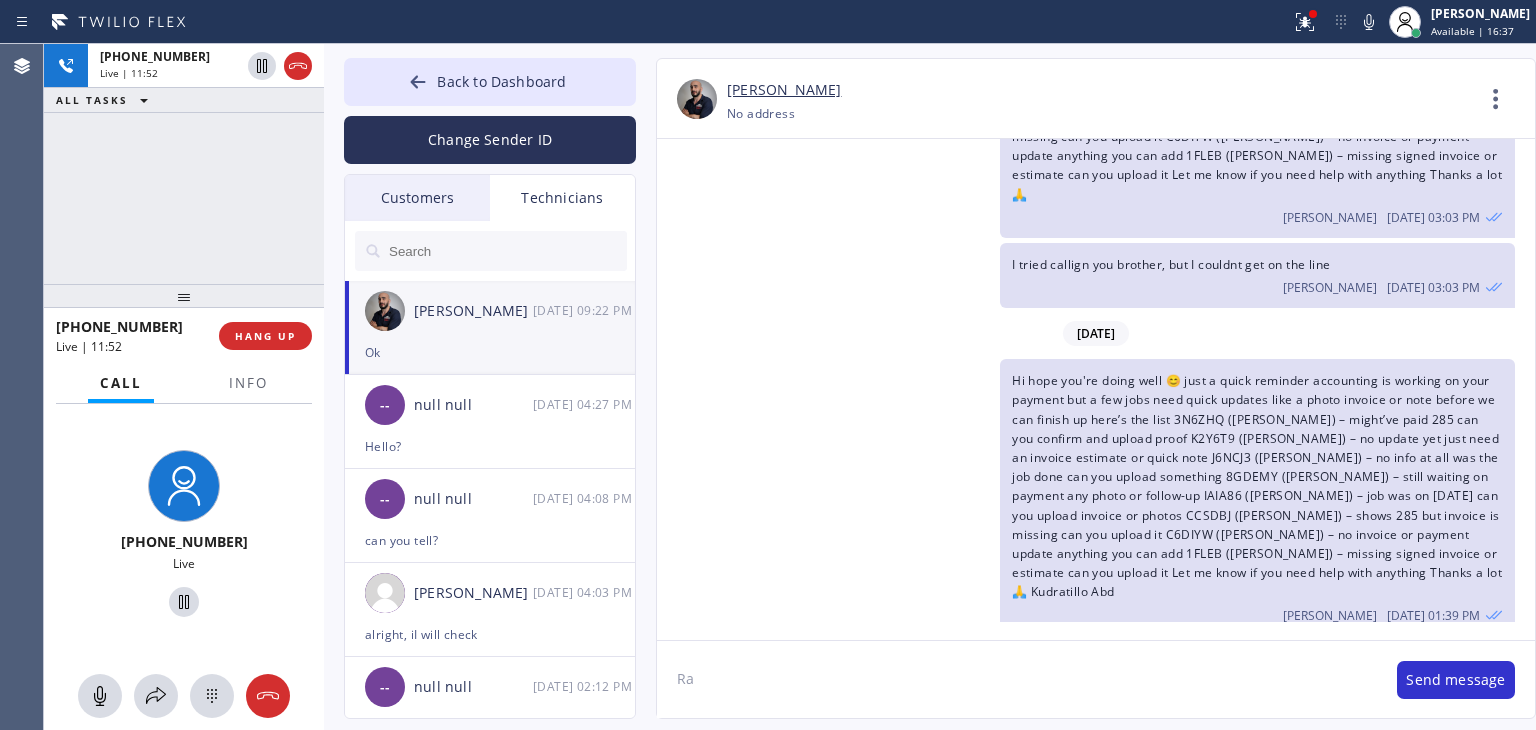 type on "R" 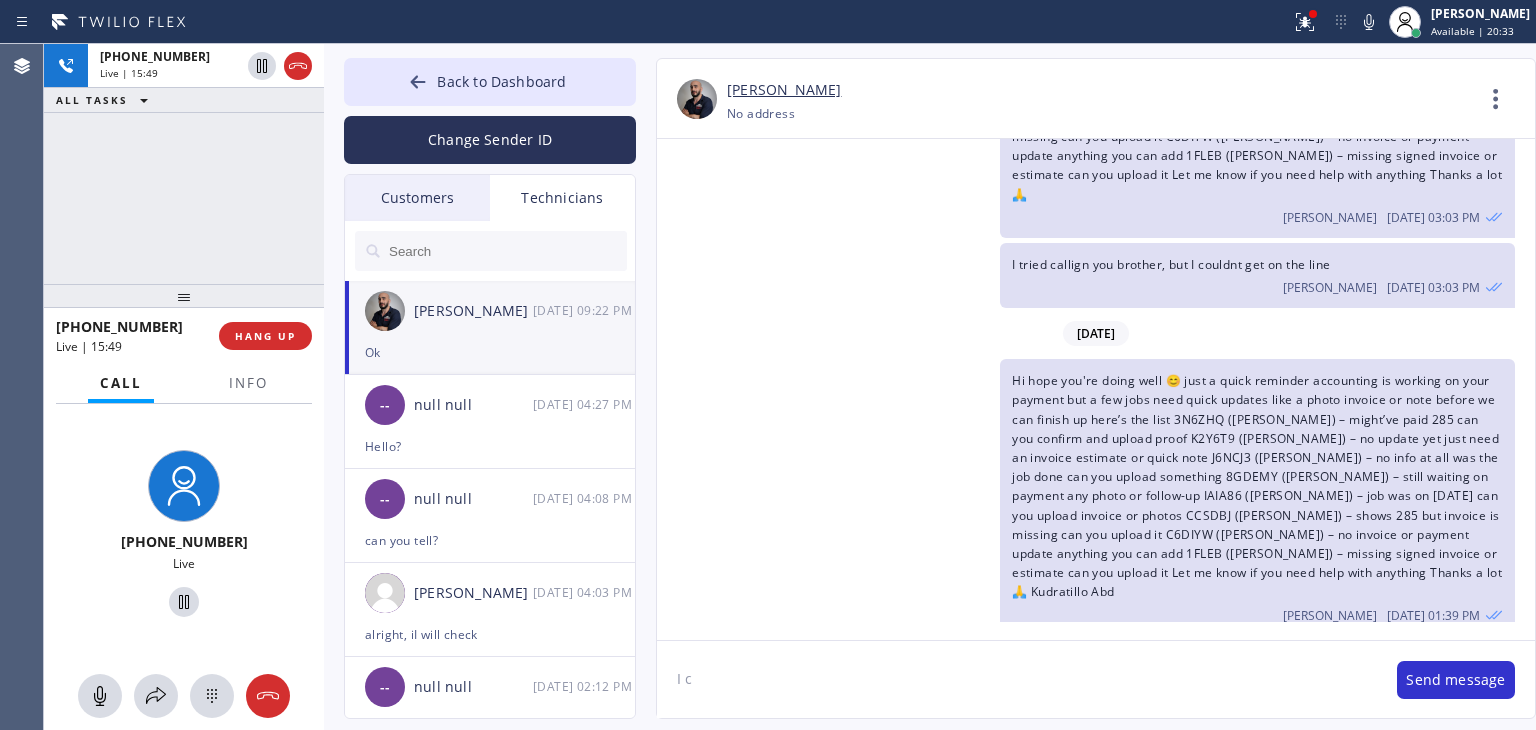 click on "I c" 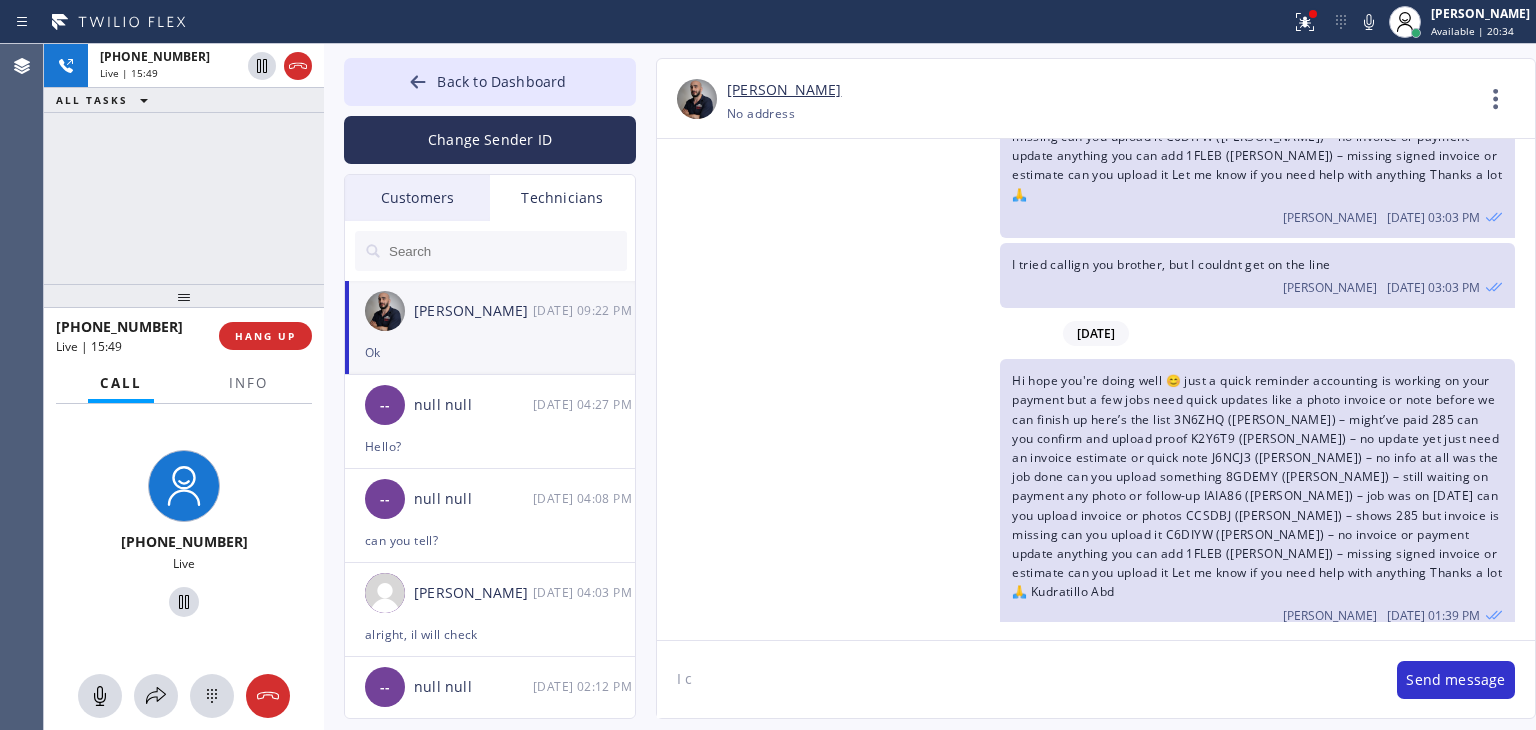 click on "I c" 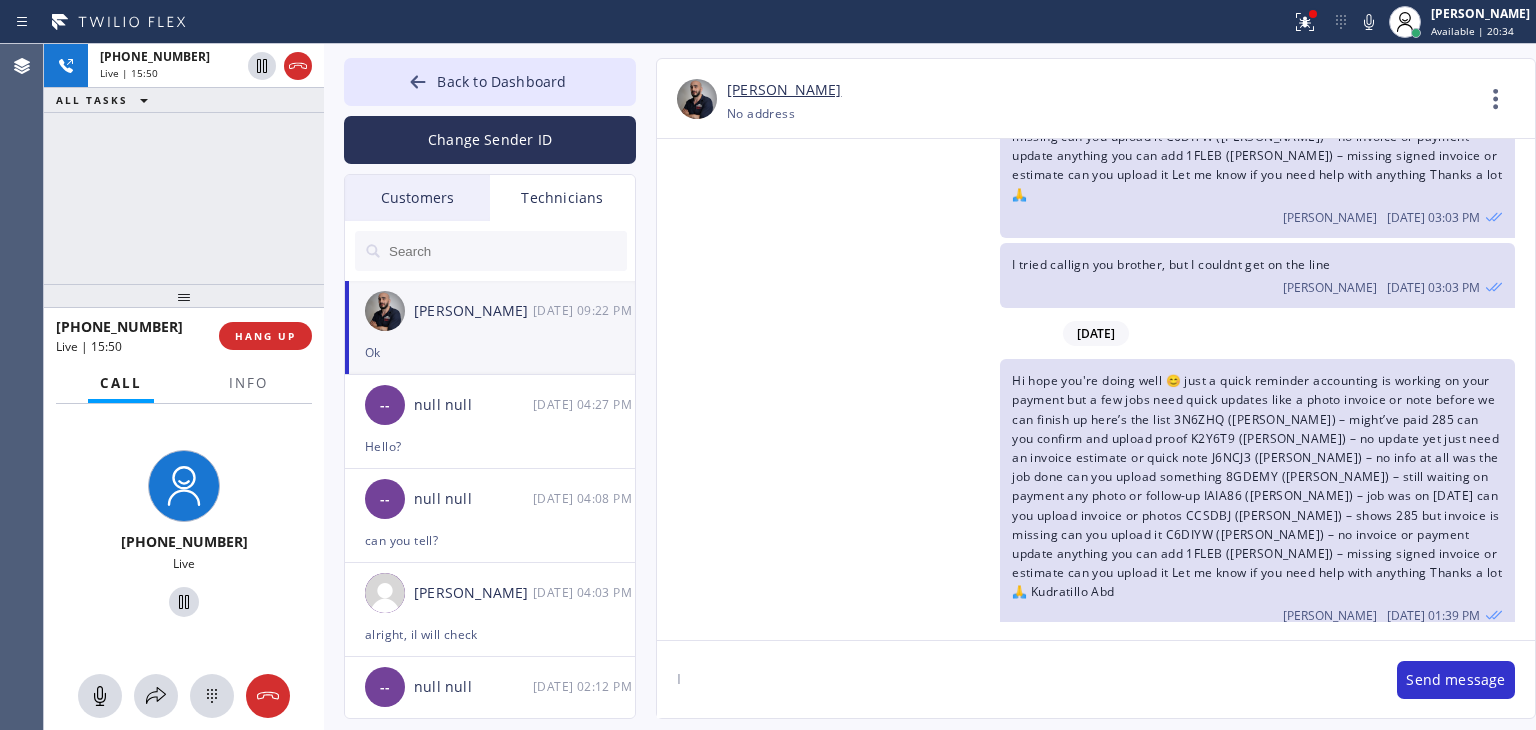 type on "I" 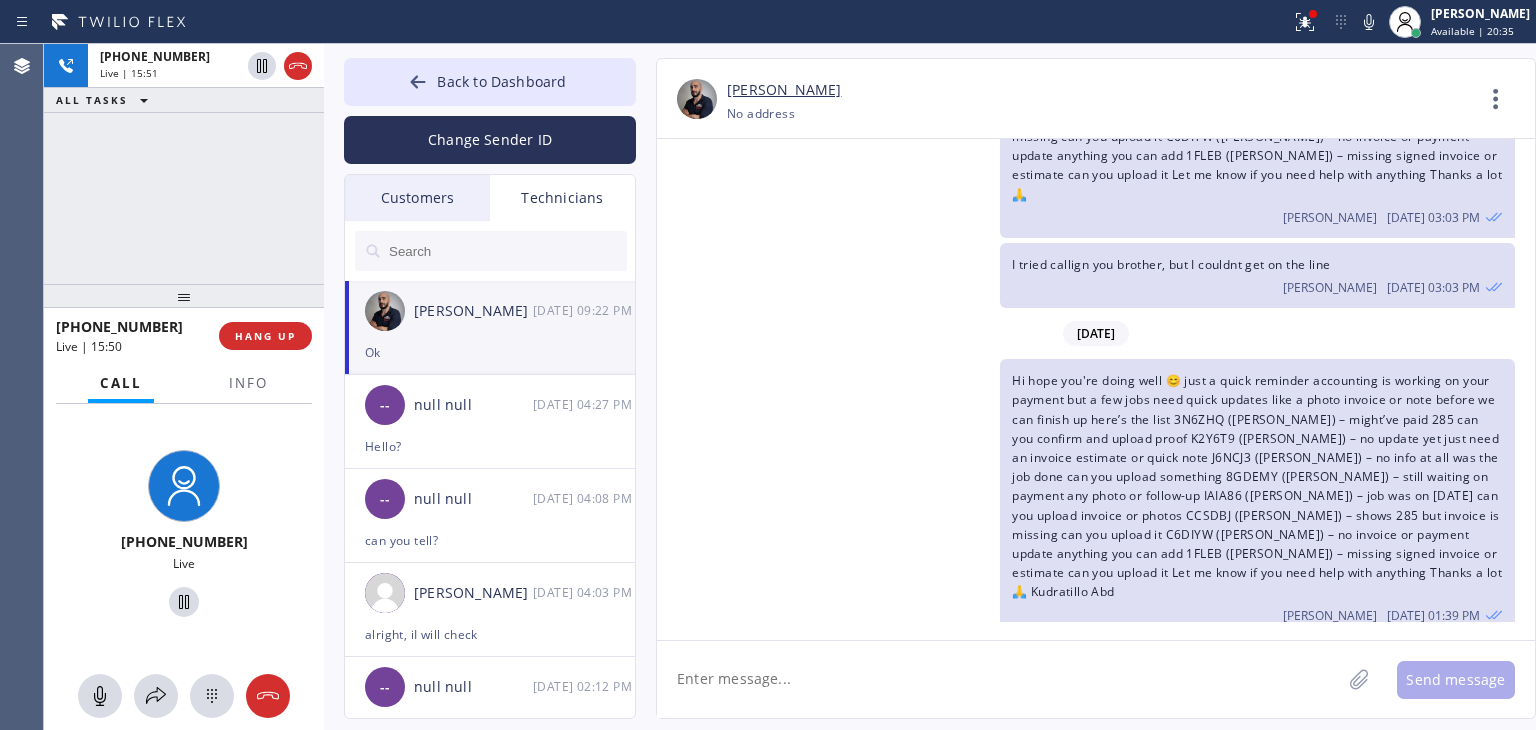 paste on "C6DIYW" 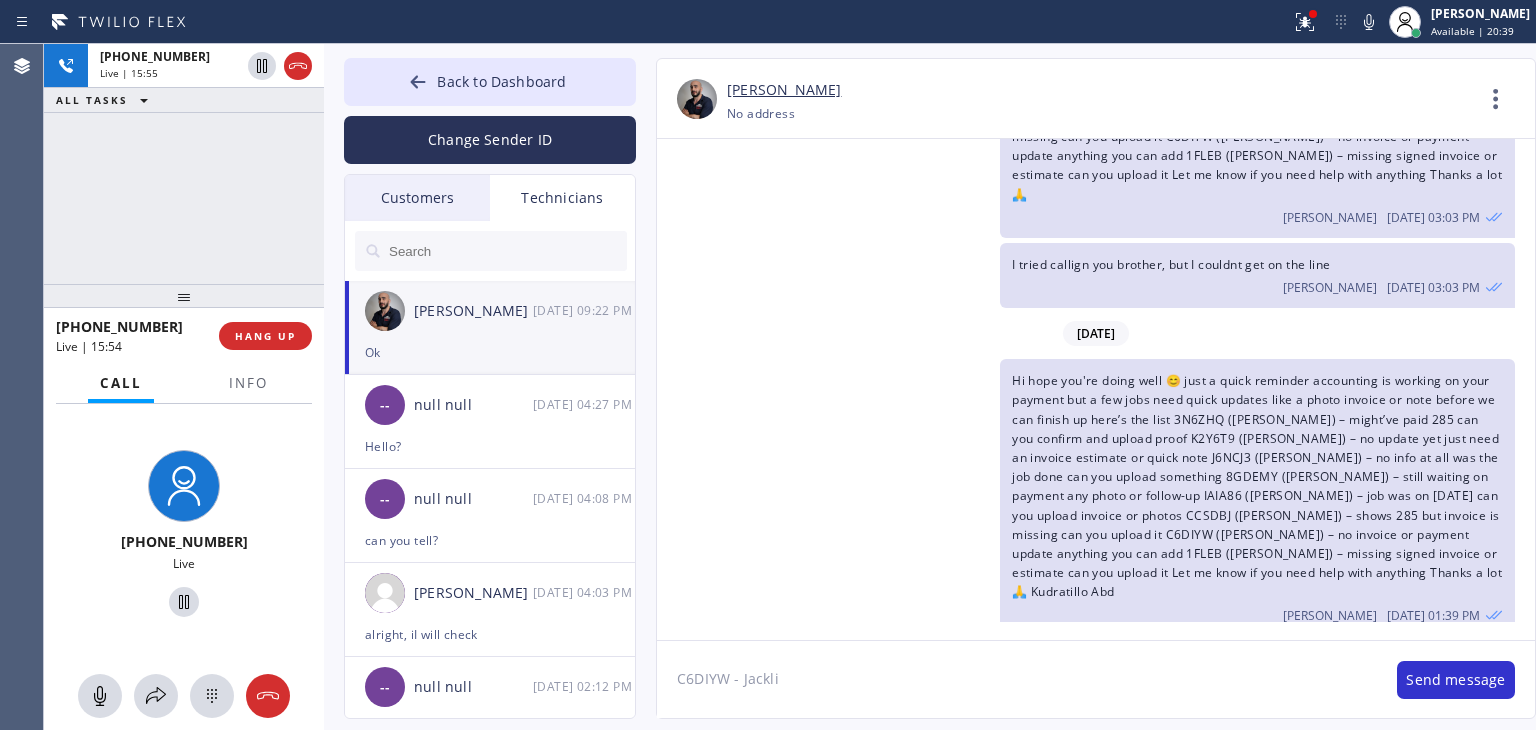 type on "C6DIYW - [PERSON_NAME]" 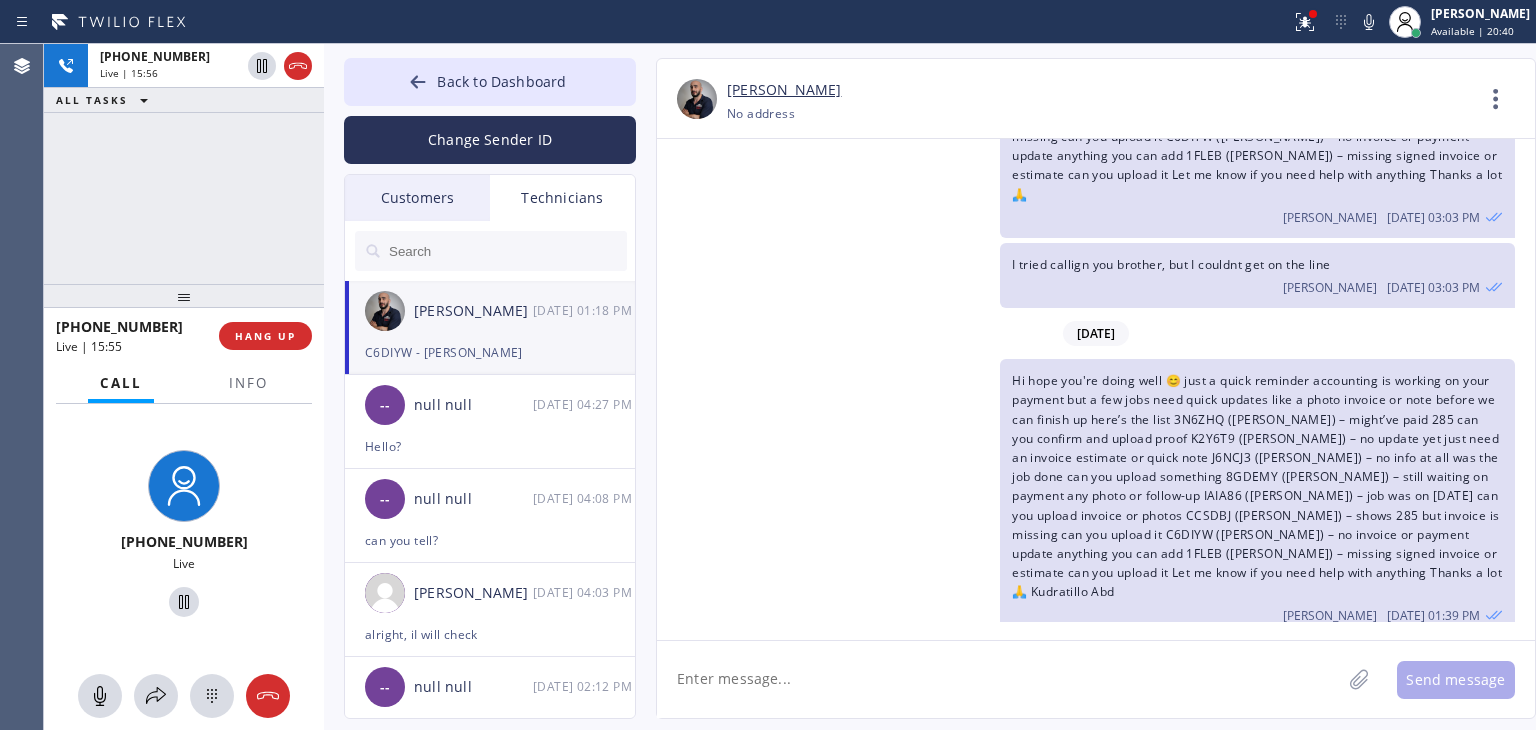 scroll, scrollTop: 4124, scrollLeft: 0, axis: vertical 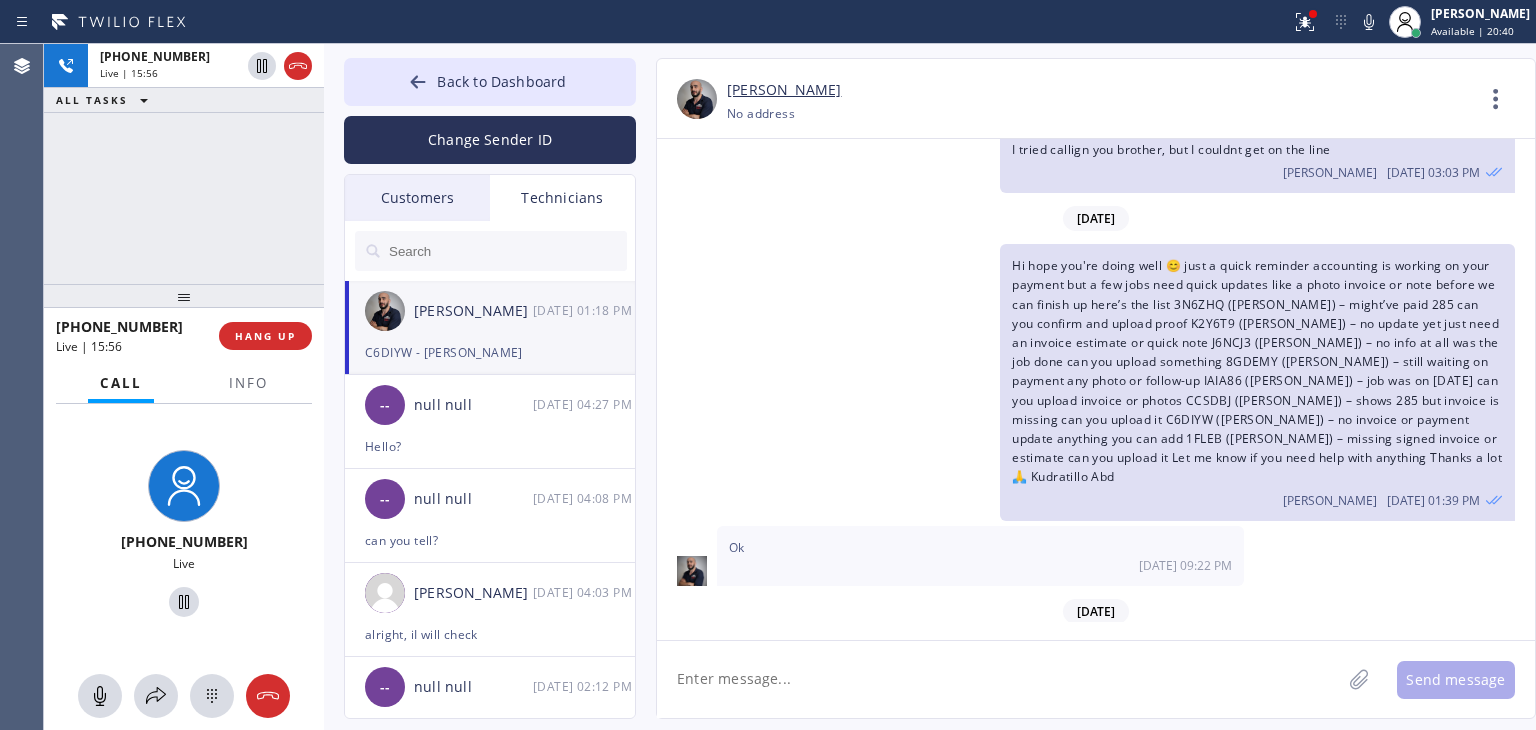type 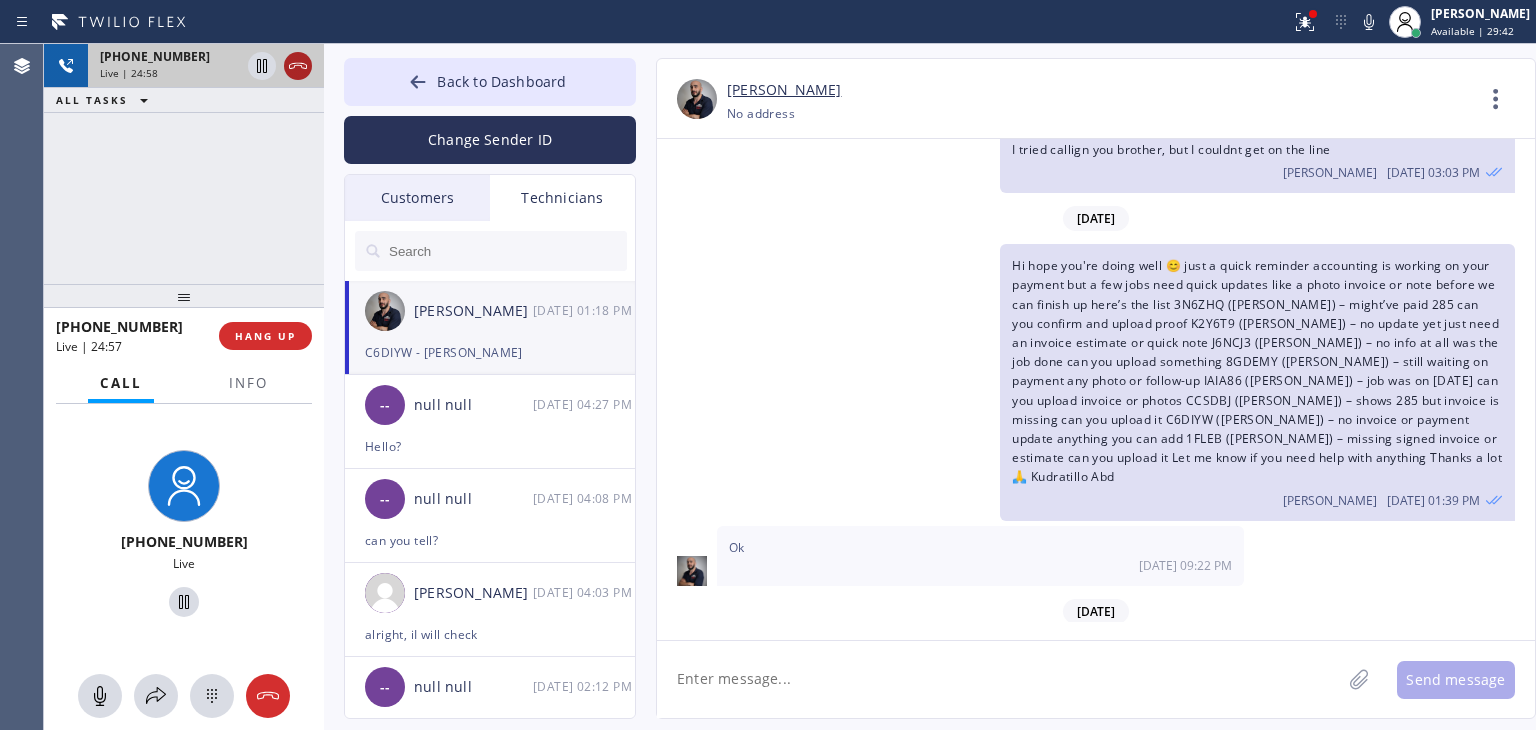 drag, startPoint x: 303, startPoint y: 68, endPoint x: 300, endPoint y: 85, distance: 17.262676 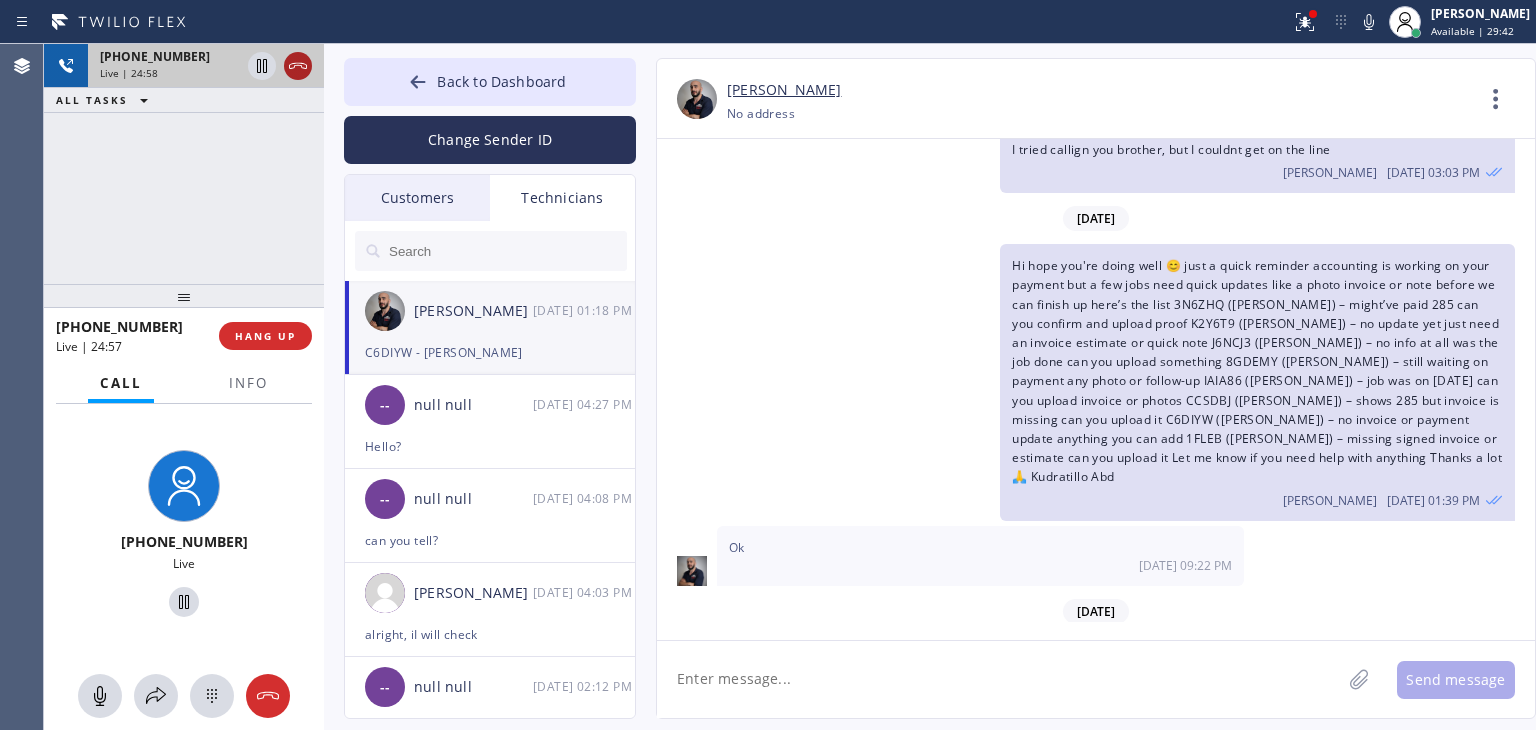 click 